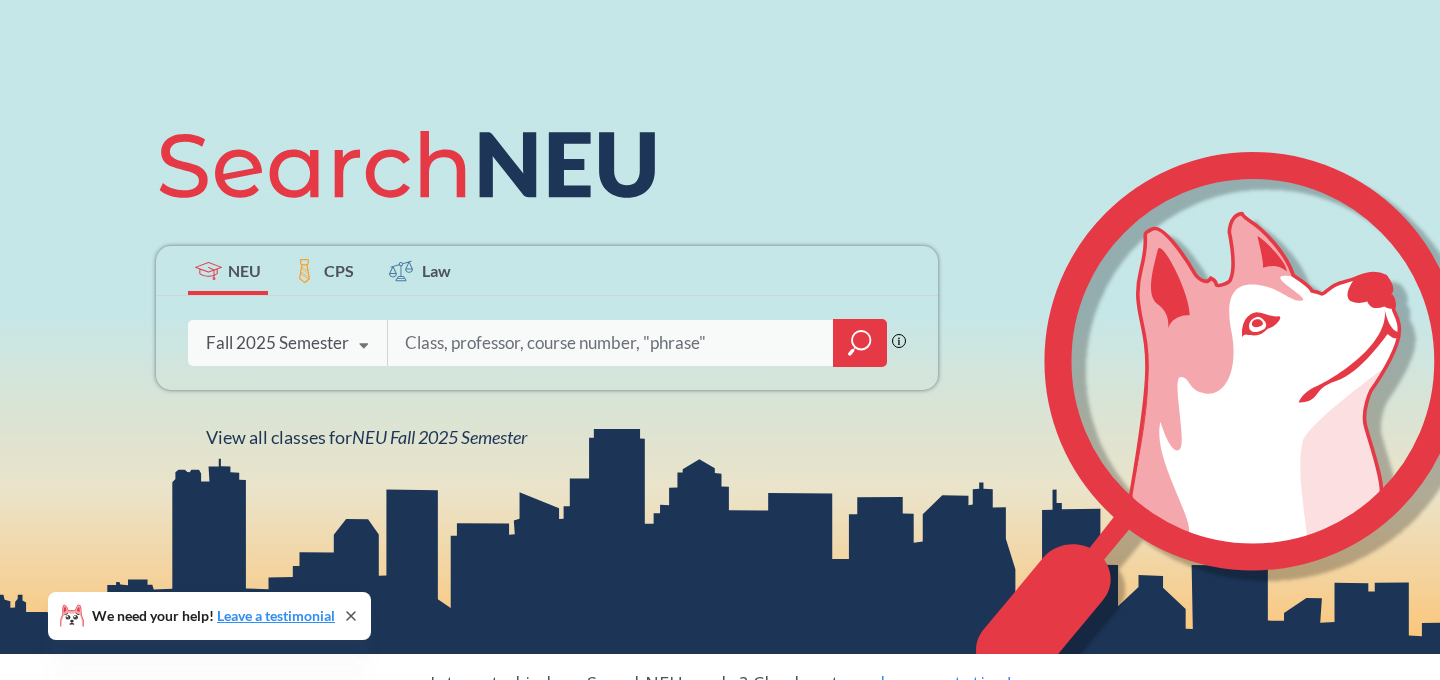 scroll, scrollTop: 165, scrollLeft: 0, axis: vertical 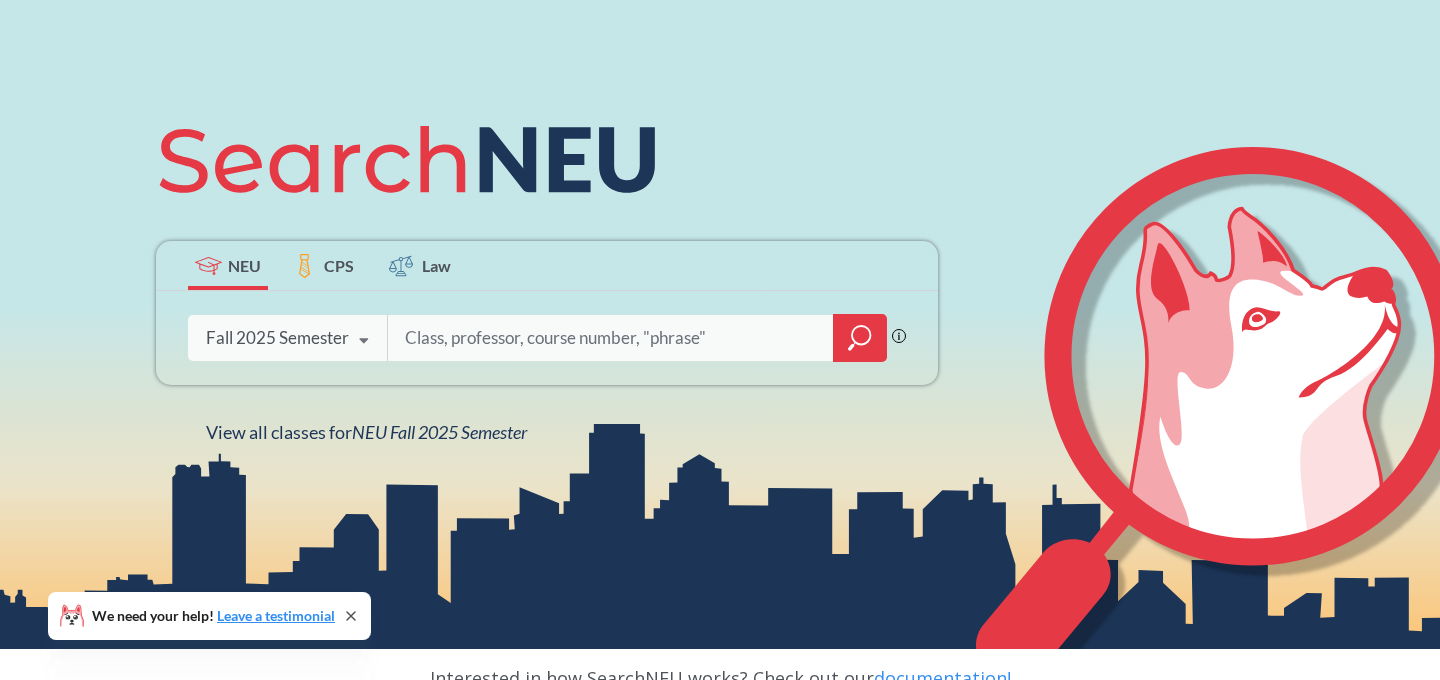 paste on "[ZIP]" 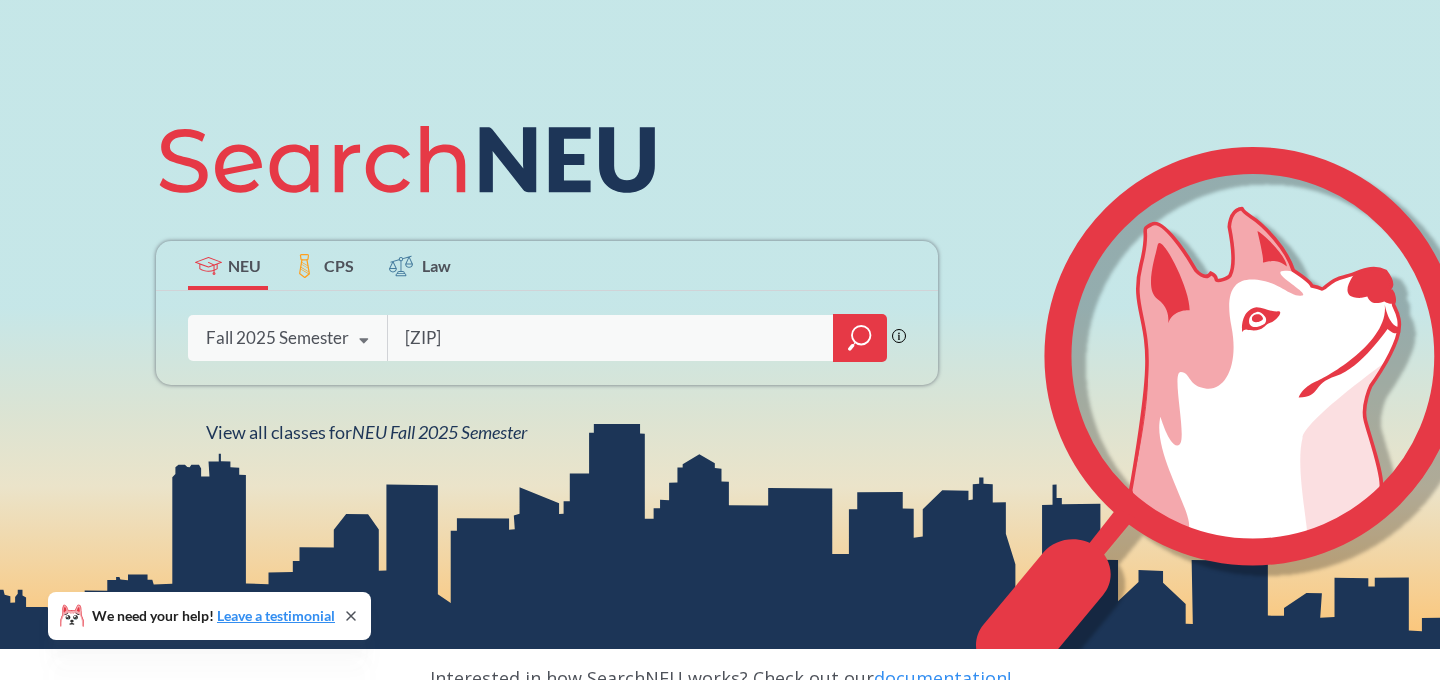 type on "[ZIP]" 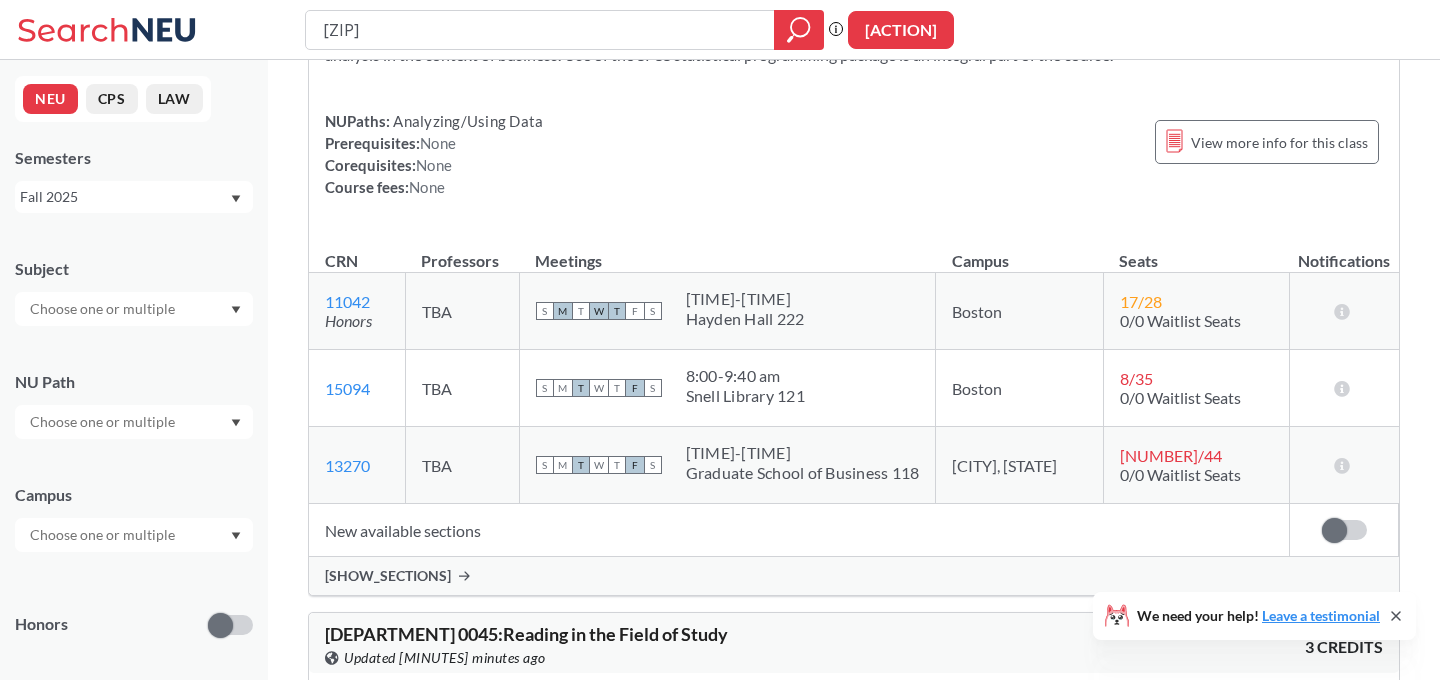 scroll, scrollTop: 165, scrollLeft: 0, axis: vertical 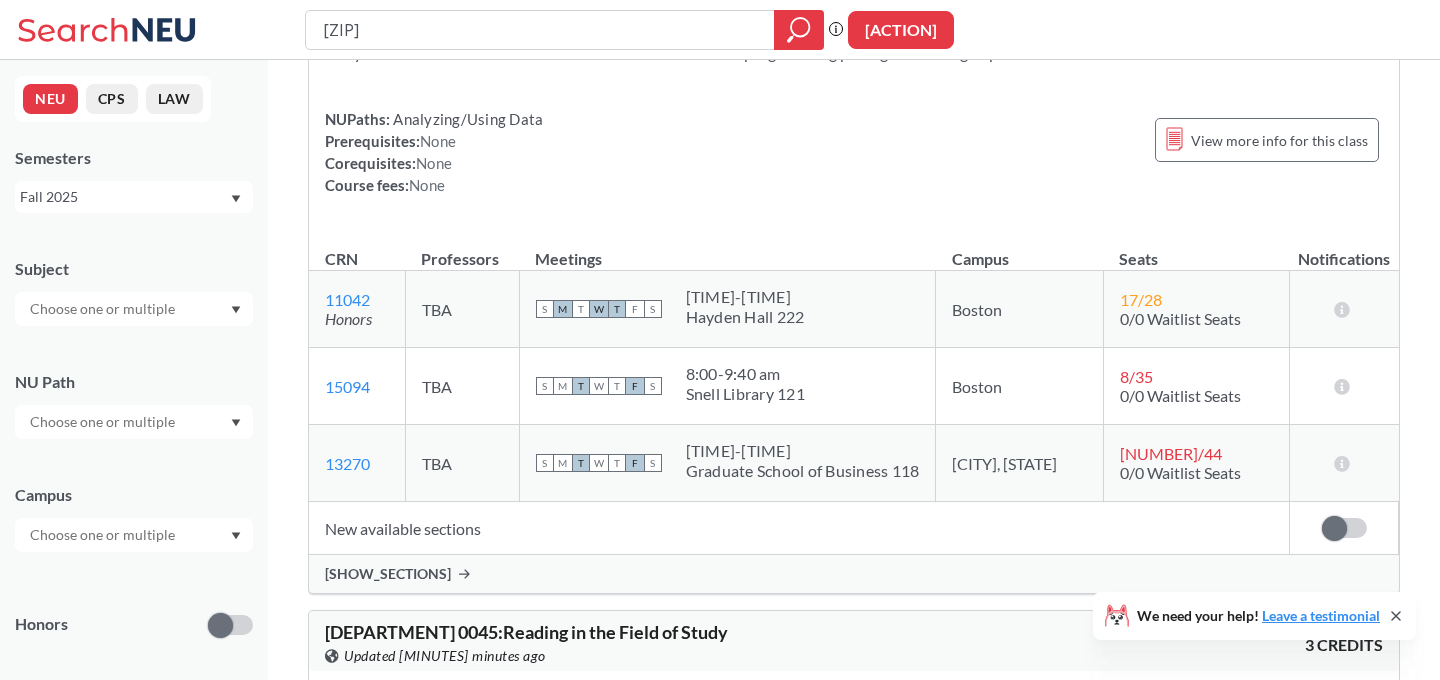 click on "New available sections" at bounding box center (799, 528) 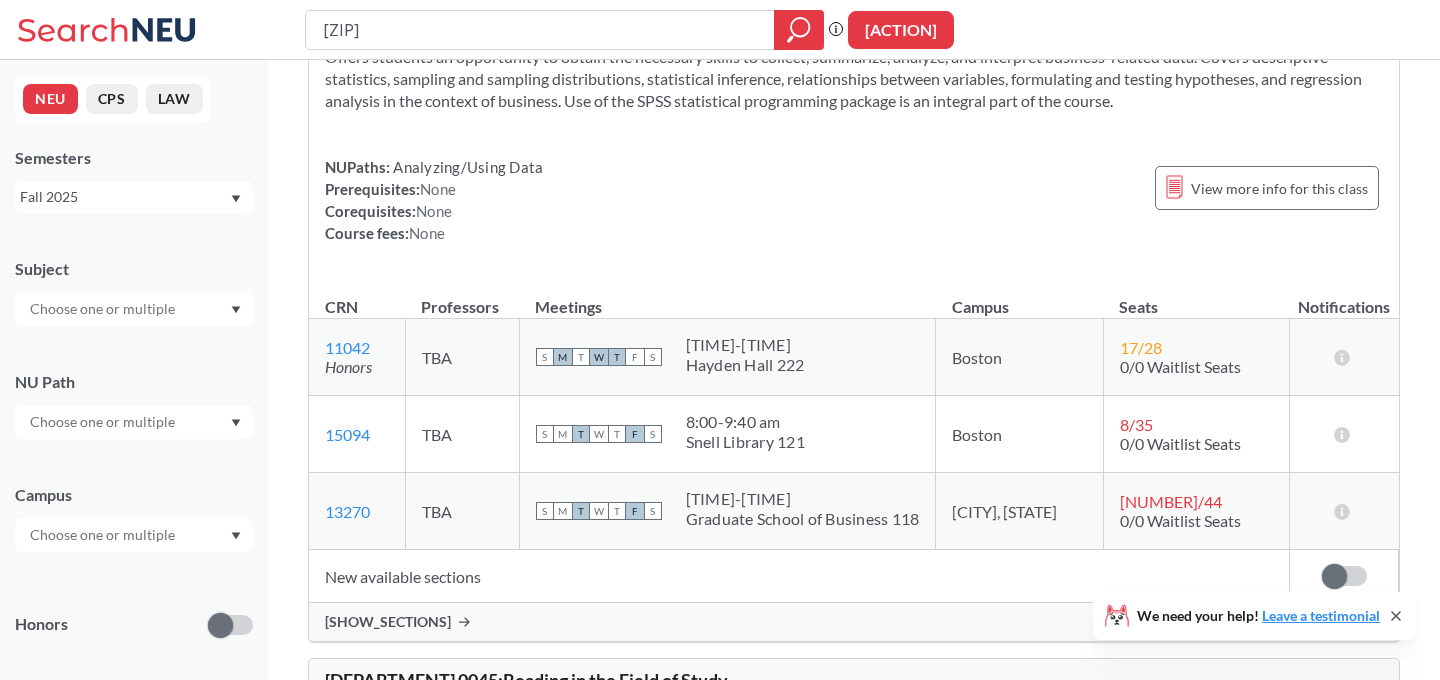 scroll, scrollTop: 146, scrollLeft: 0, axis: vertical 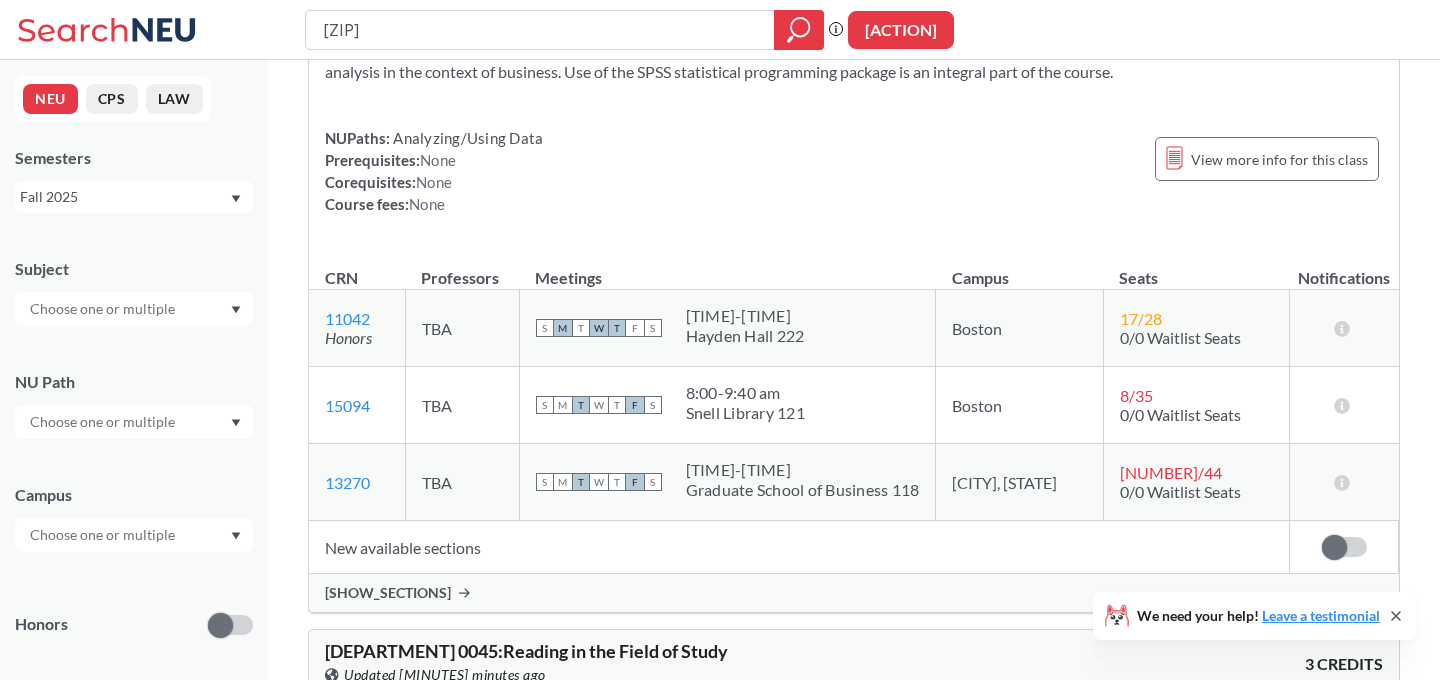 click on "NUPaths:   Analyzing/Using Data Prerequisites:  None Corequisites:  None Course fees:  None View more info for this class" at bounding box center [854, 171] 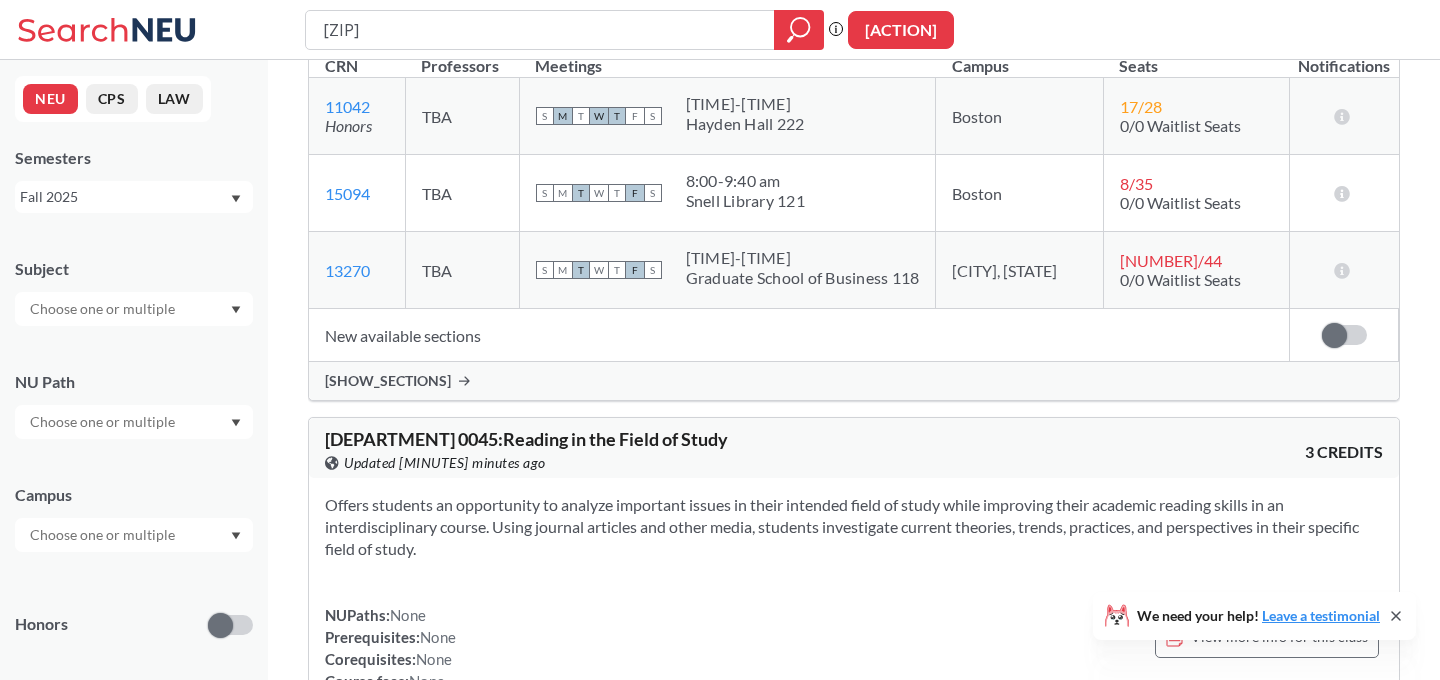 scroll, scrollTop: 354, scrollLeft: 0, axis: vertical 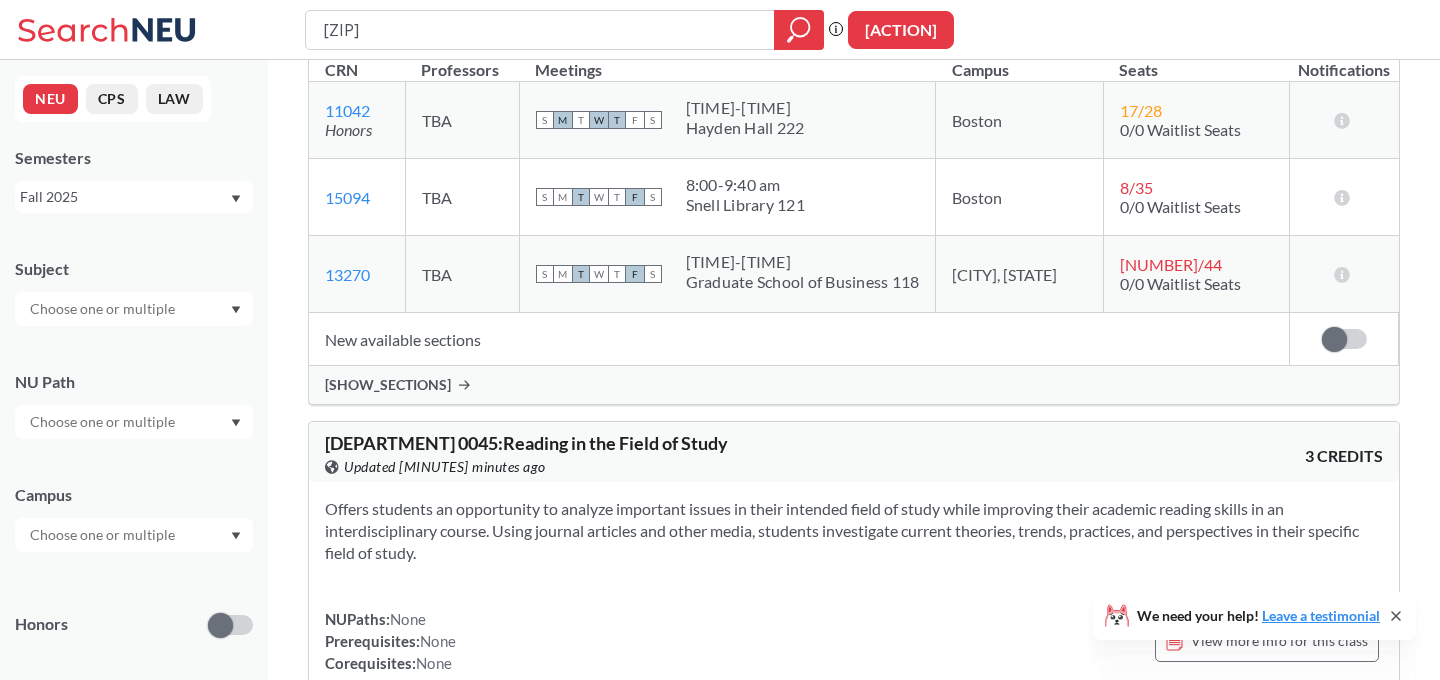 click on "[SHOW_SECTIONS]" at bounding box center [388, 385] 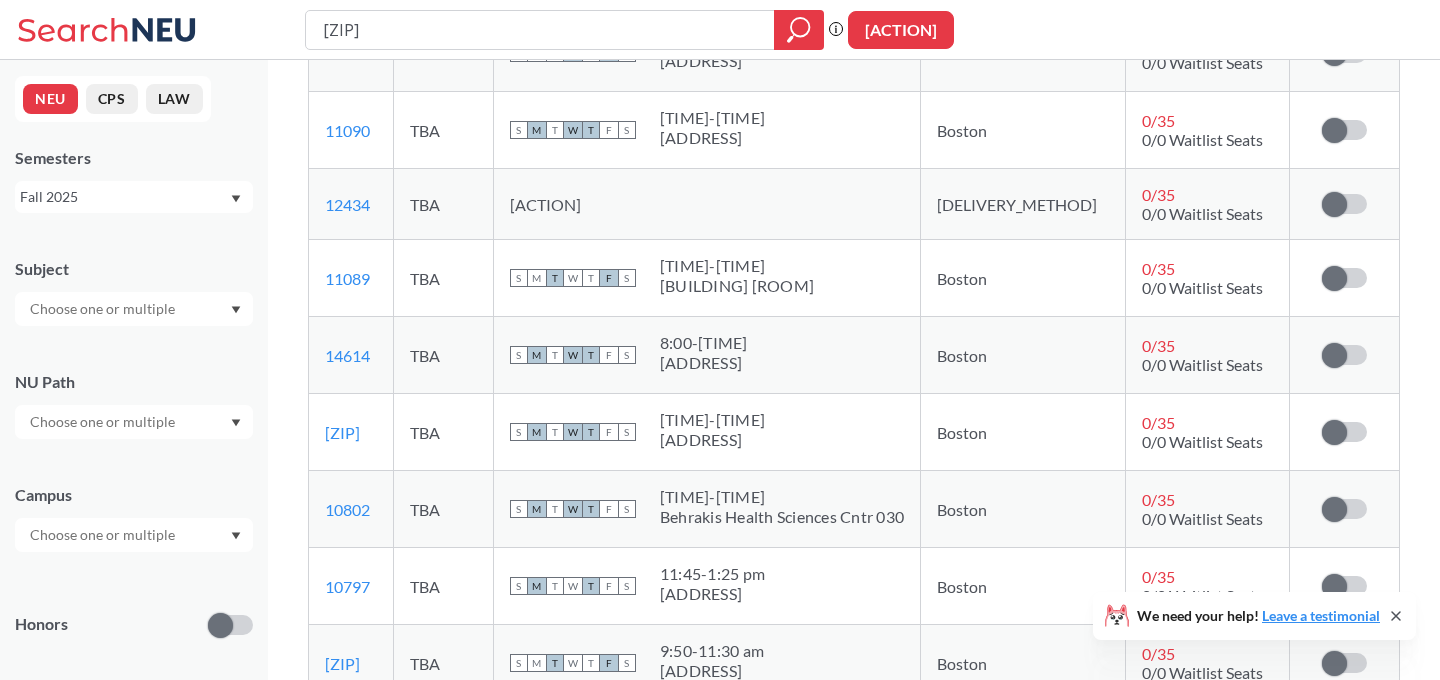 scroll, scrollTop: 1664, scrollLeft: 0, axis: vertical 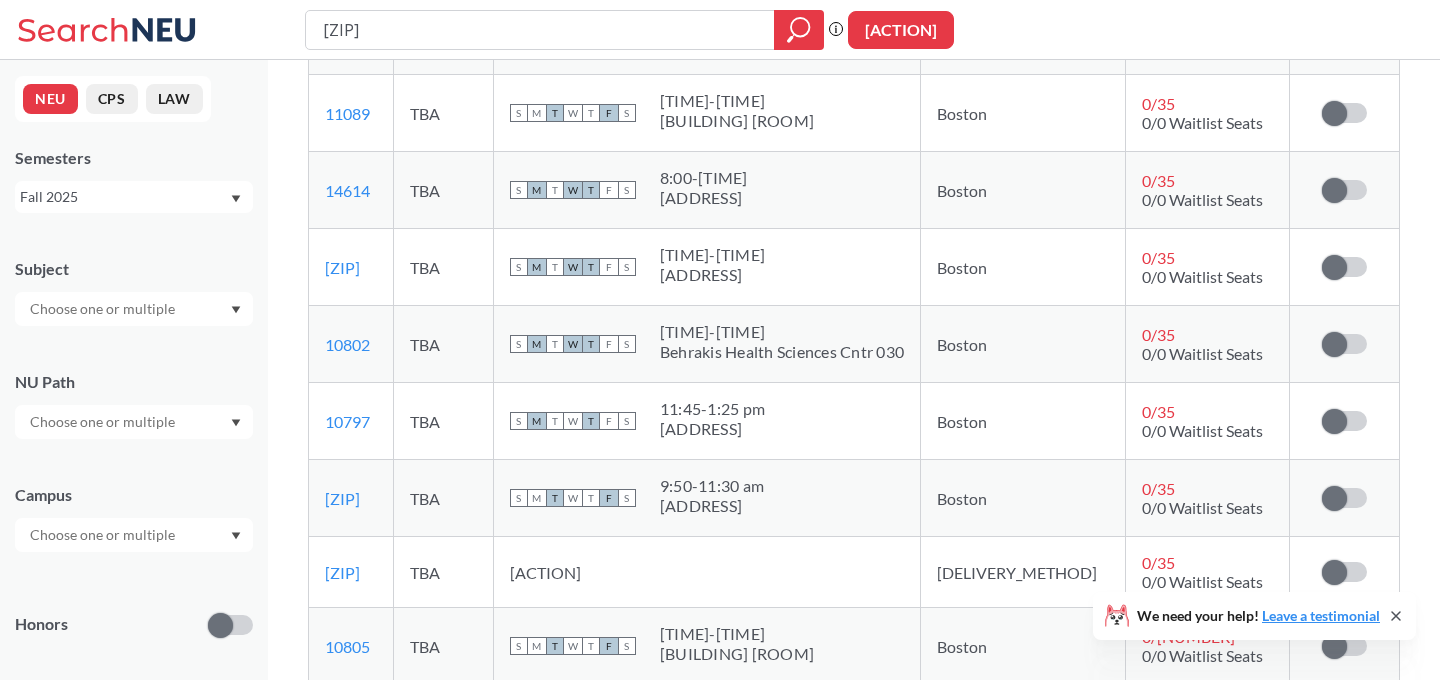 click on "[ADDRESS]" at bounding box center (712, 506) 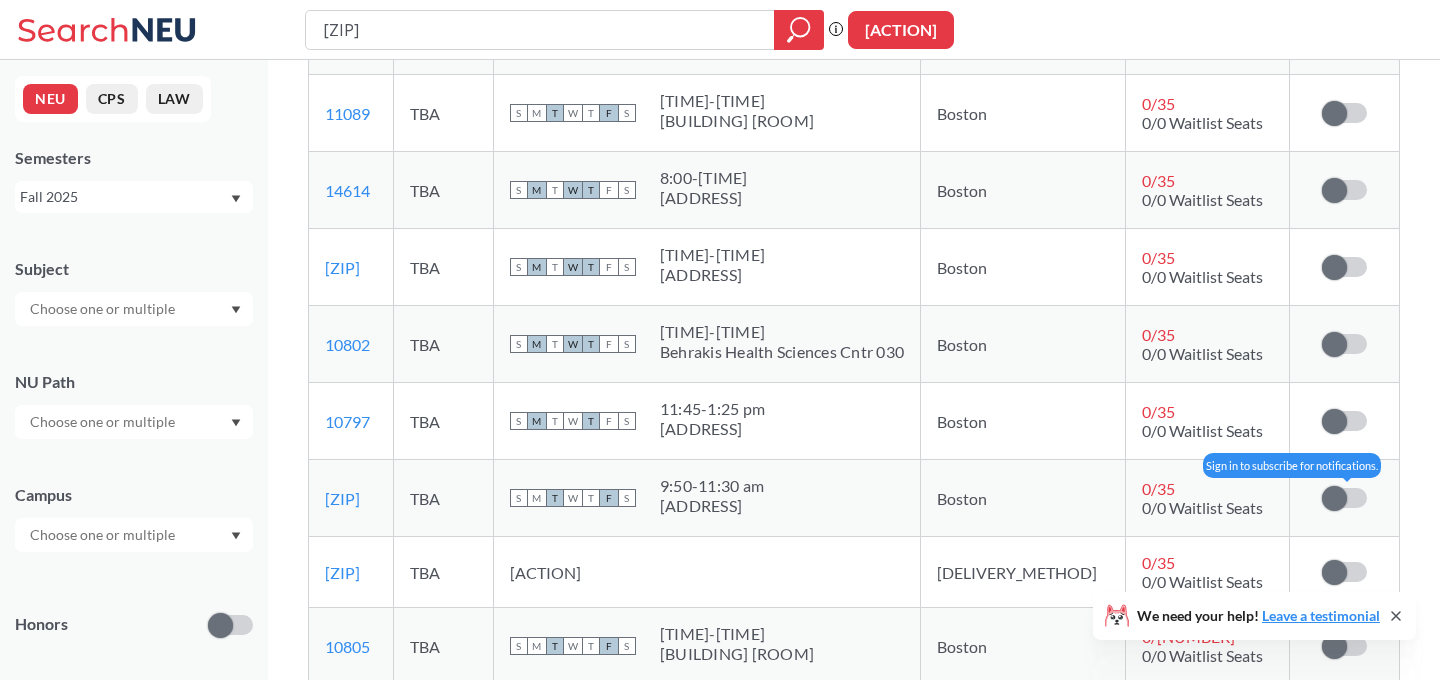 click at bounding box center [1344, 498] 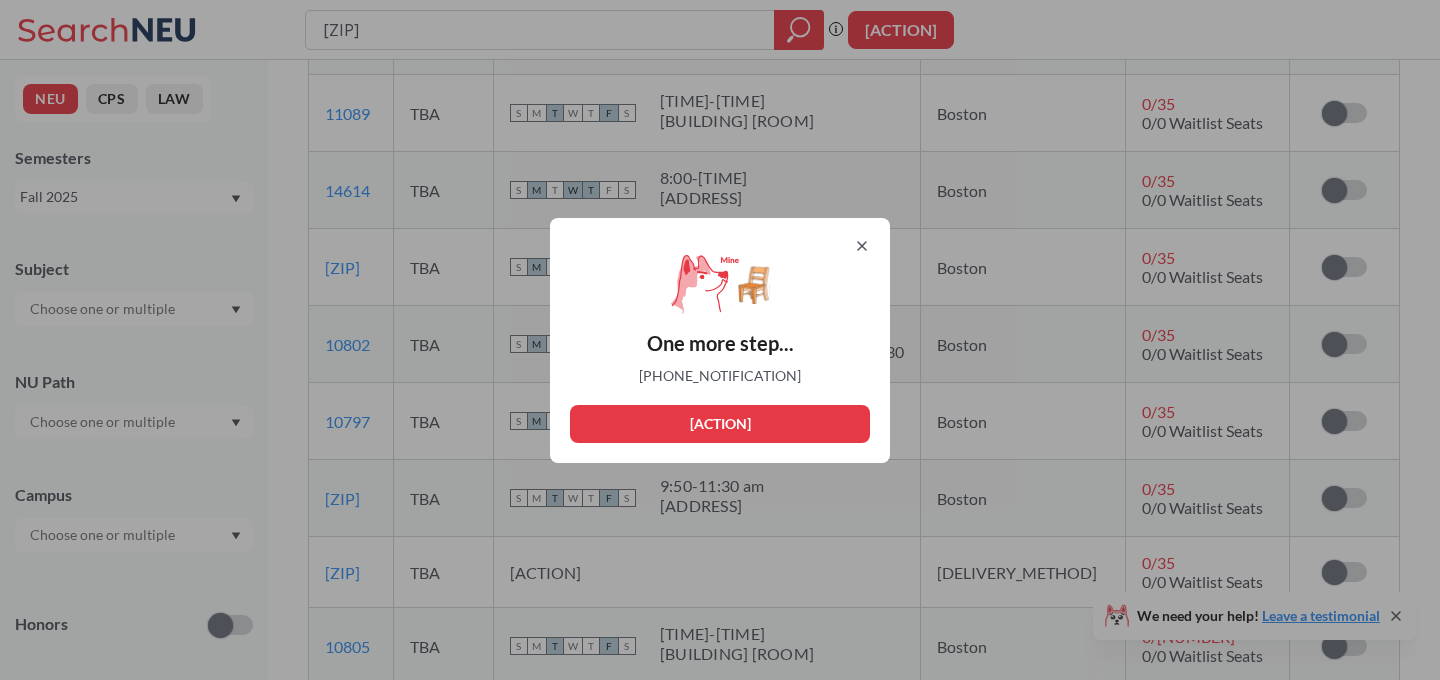 click on "[ACTION]" at bounding box center (720, 424) 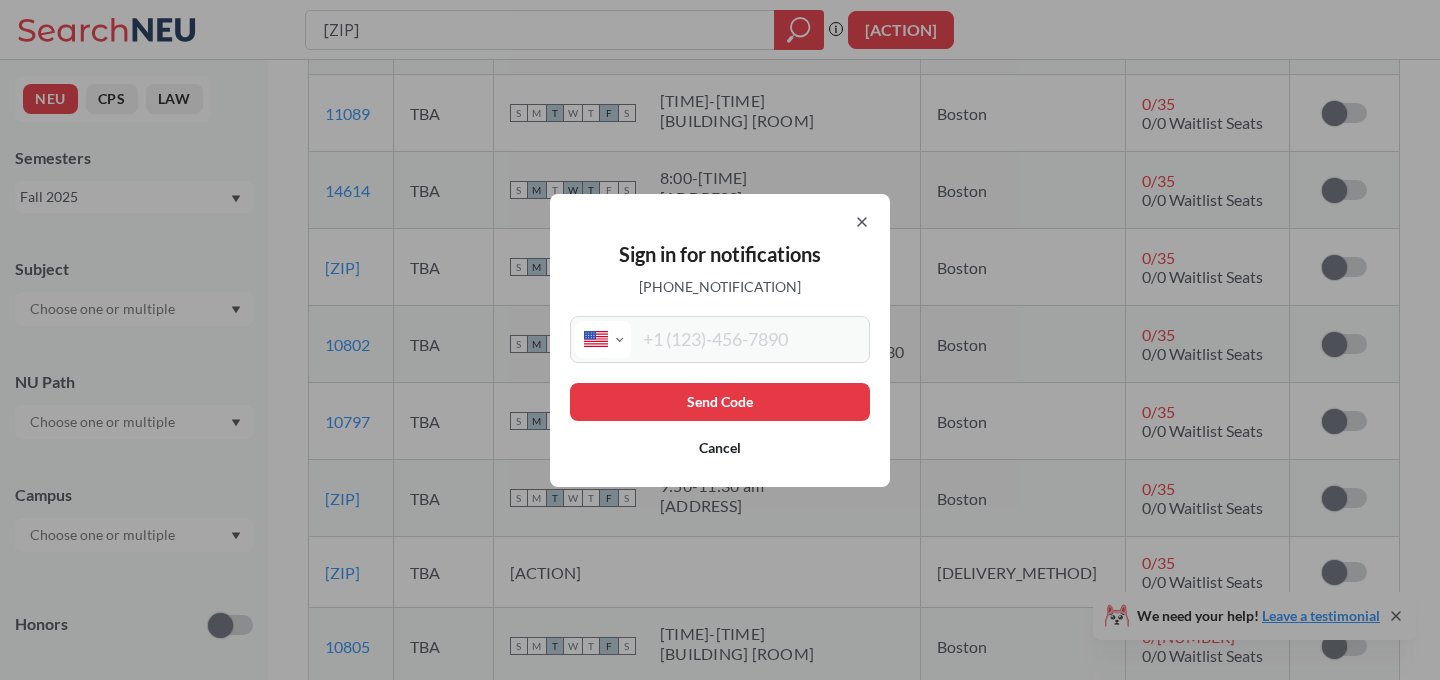 click at bounding box center [748, 339] 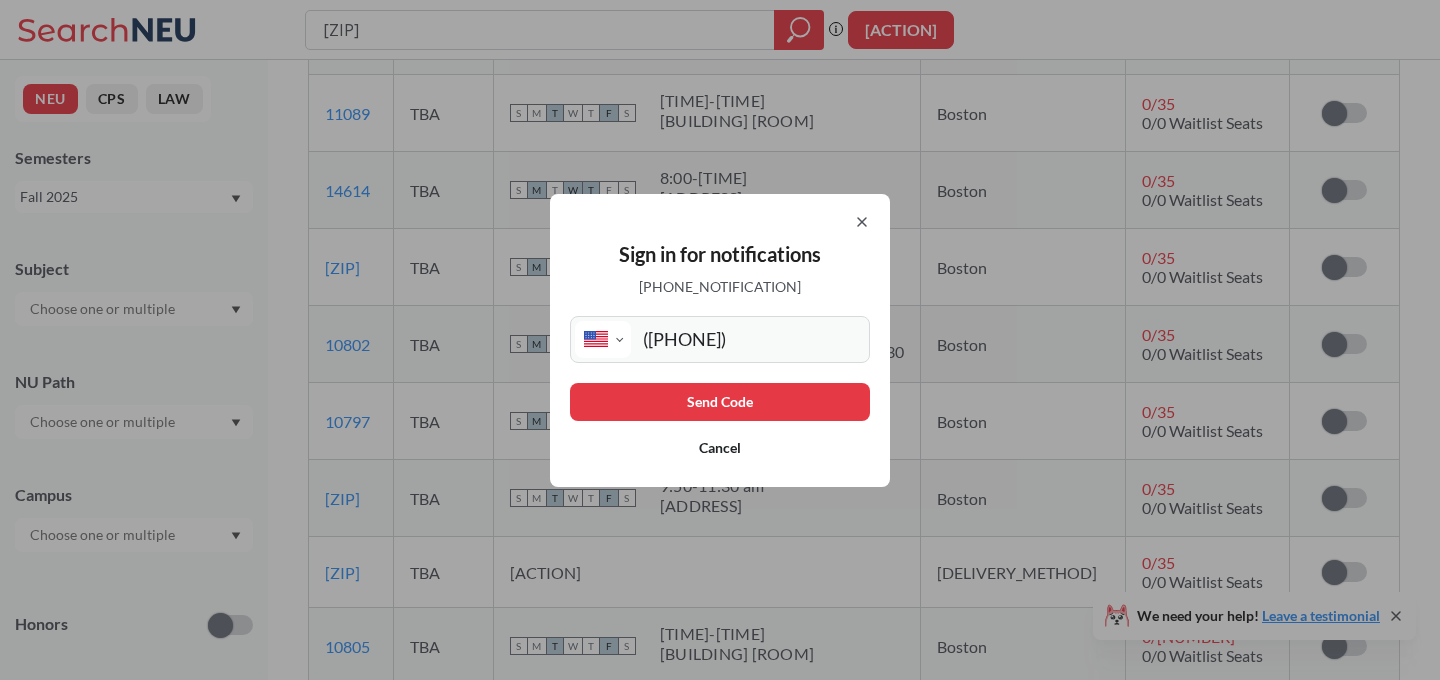 click on "Send Code" at bounding box center (720, 402) 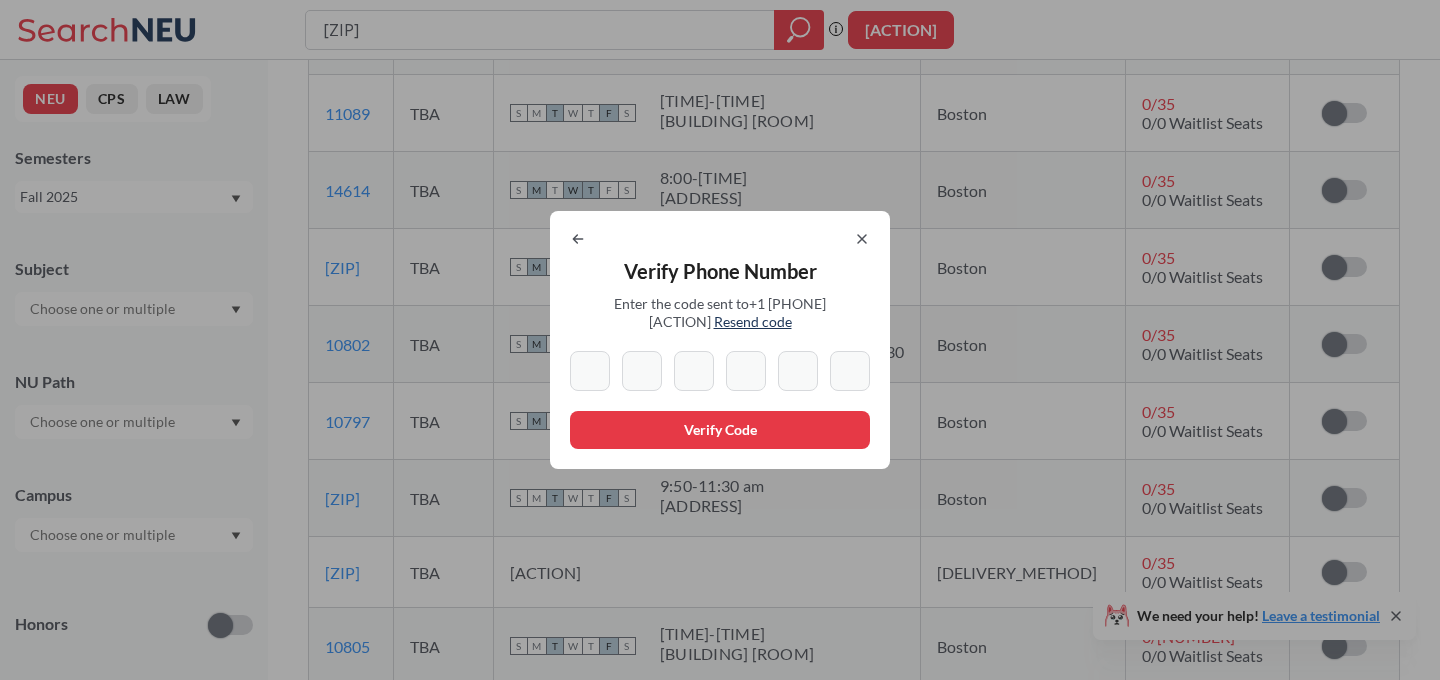 type on "[NUMBER]" 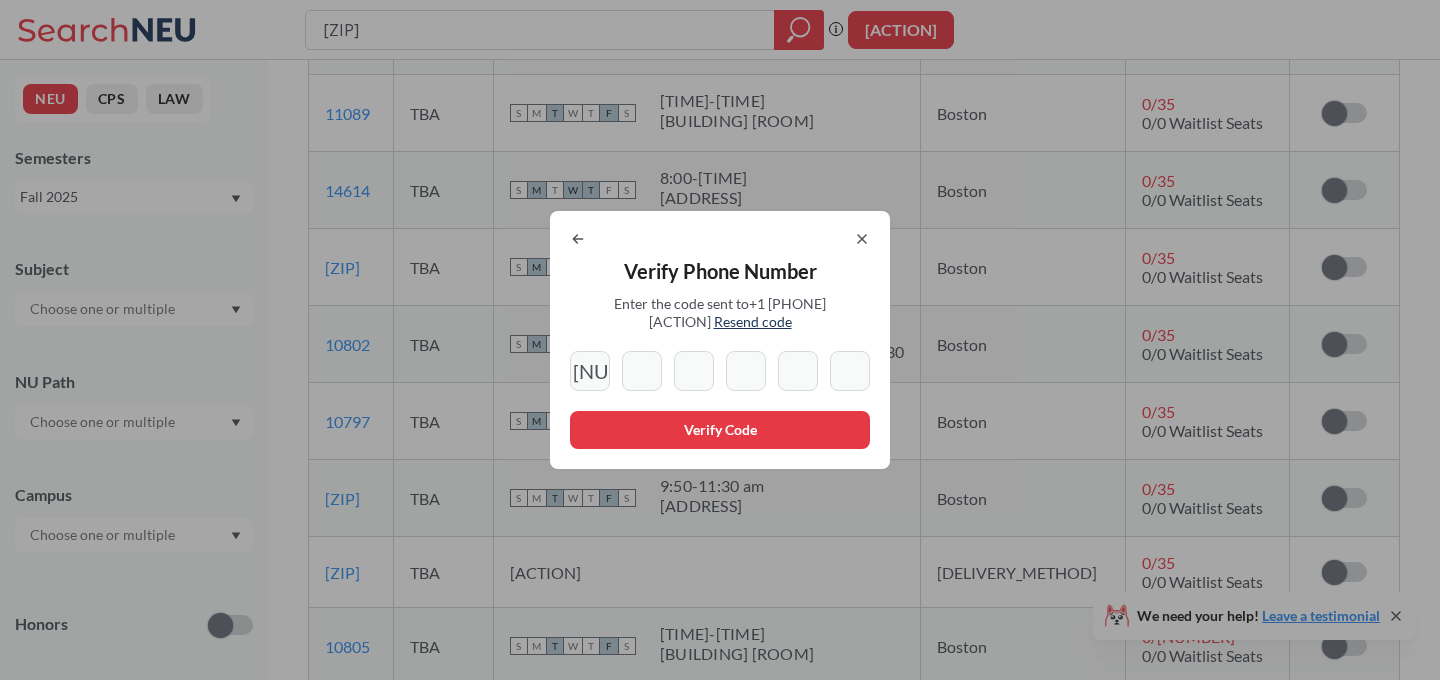 type on "[NUMBER]" 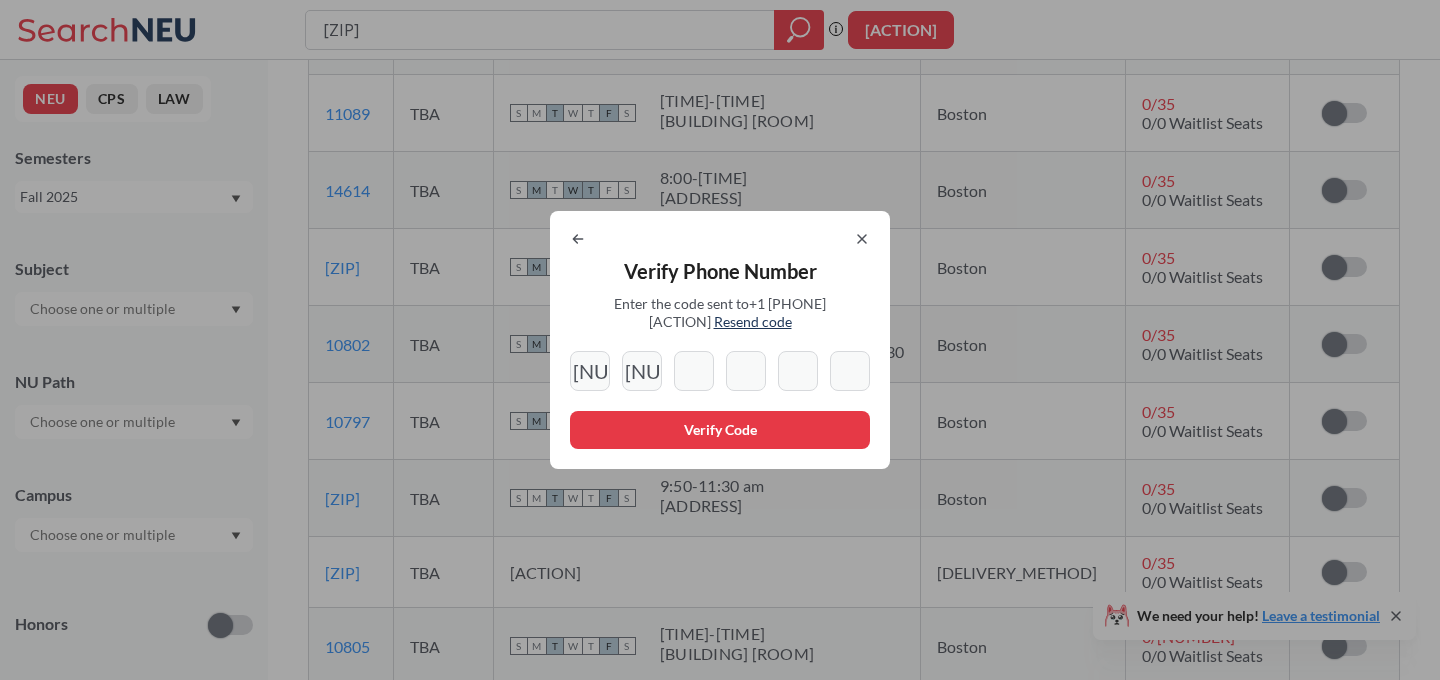 type on "8" 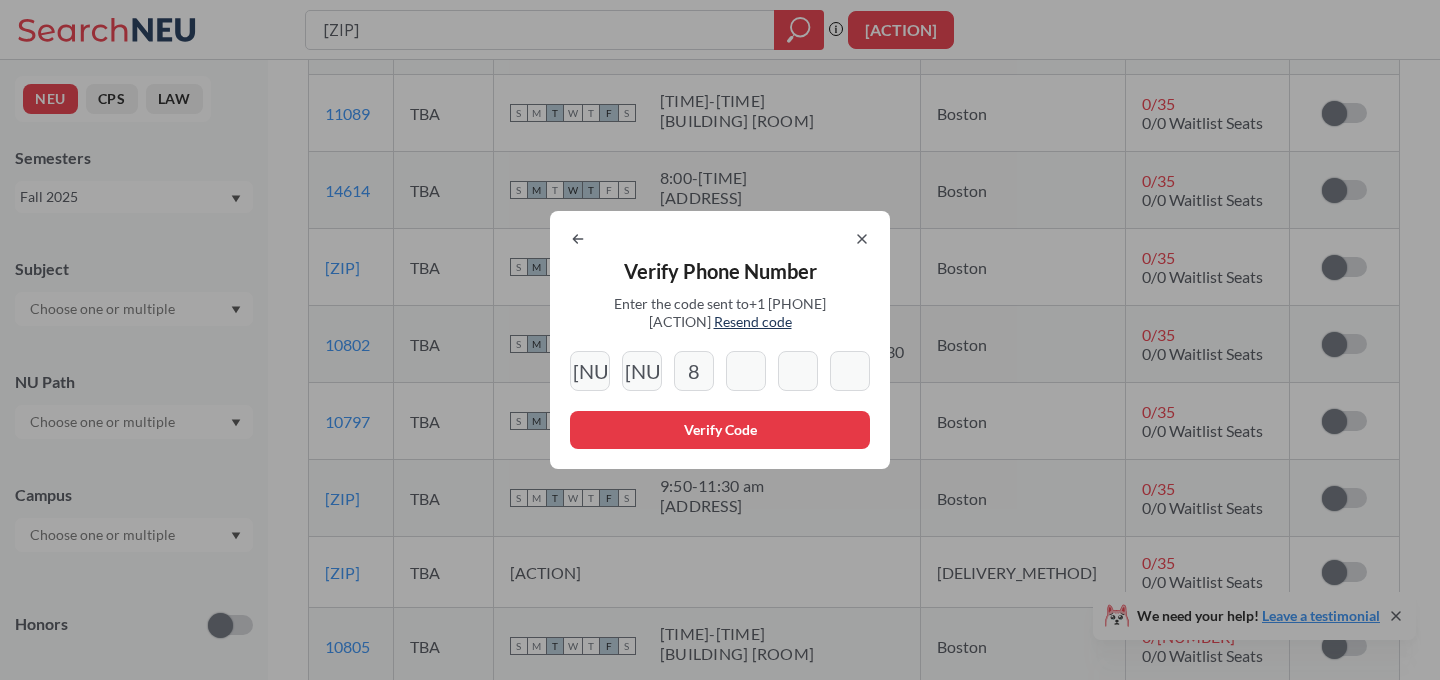 type on "9" 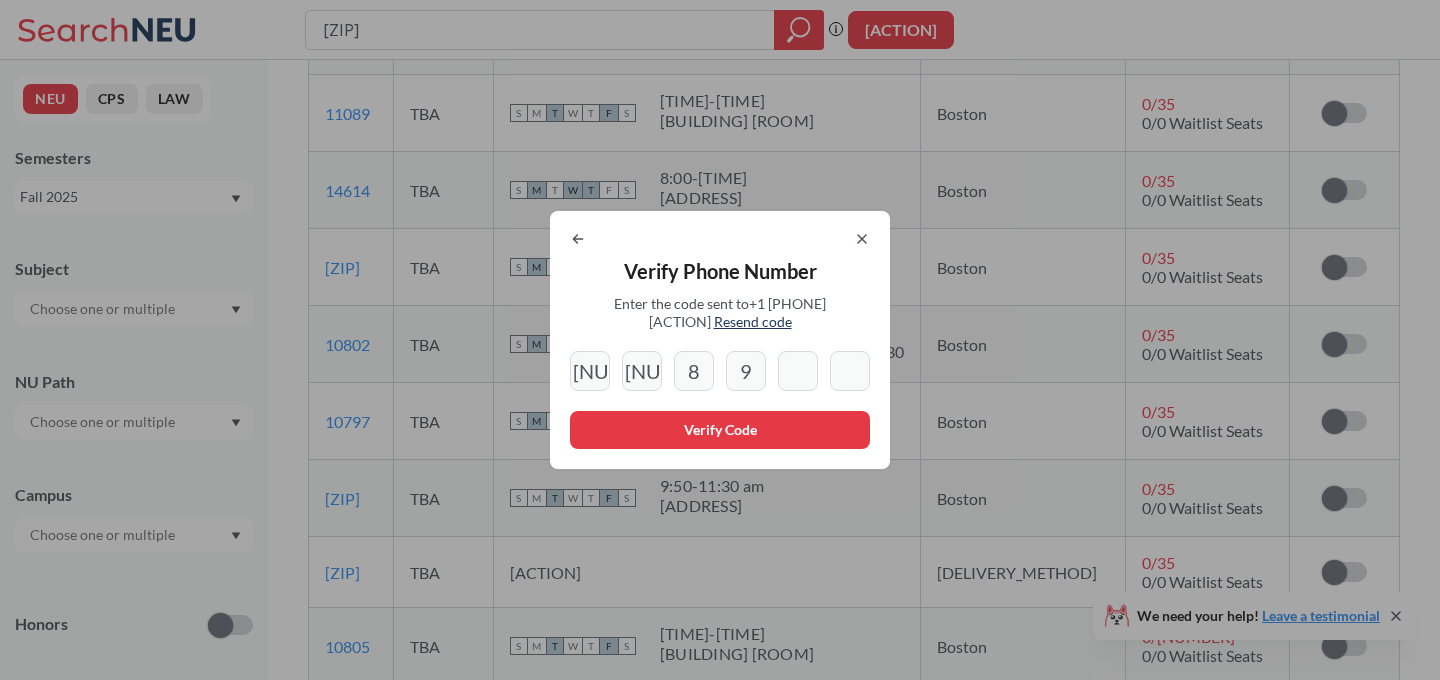 type on "9" 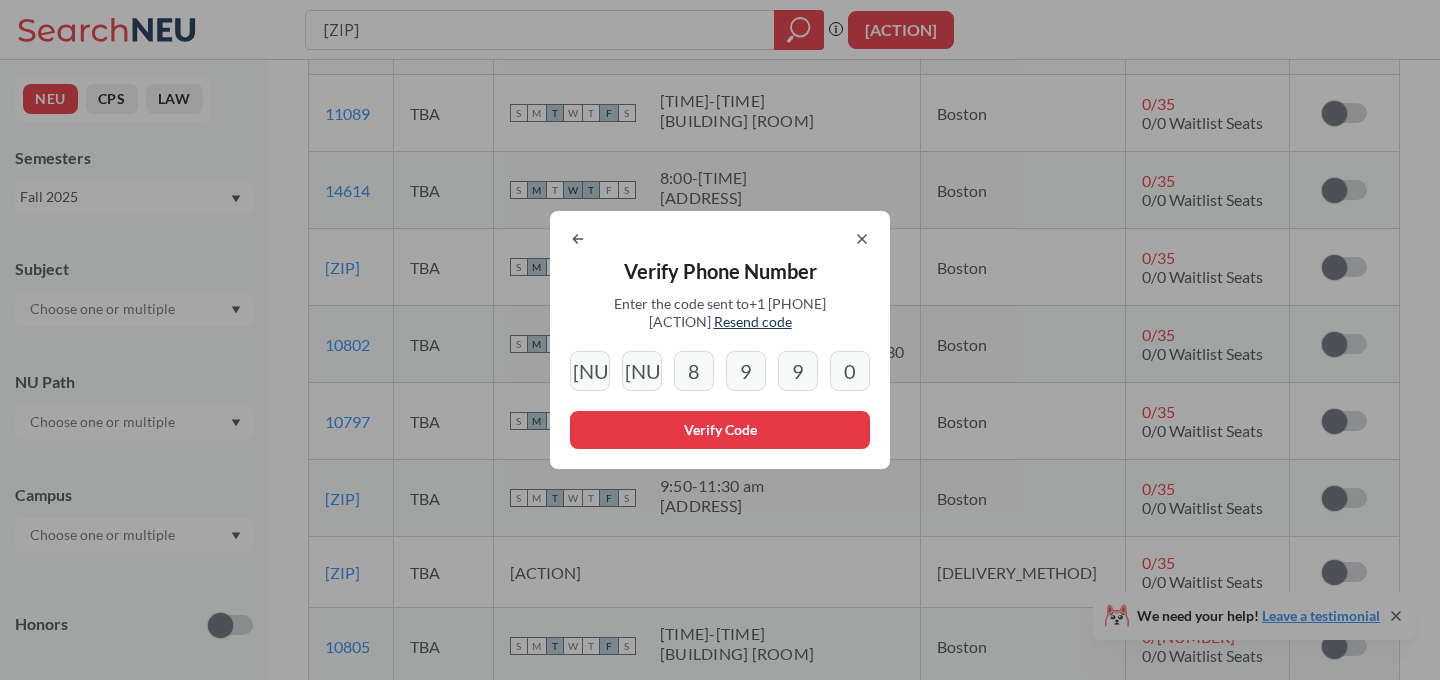 type on "0" 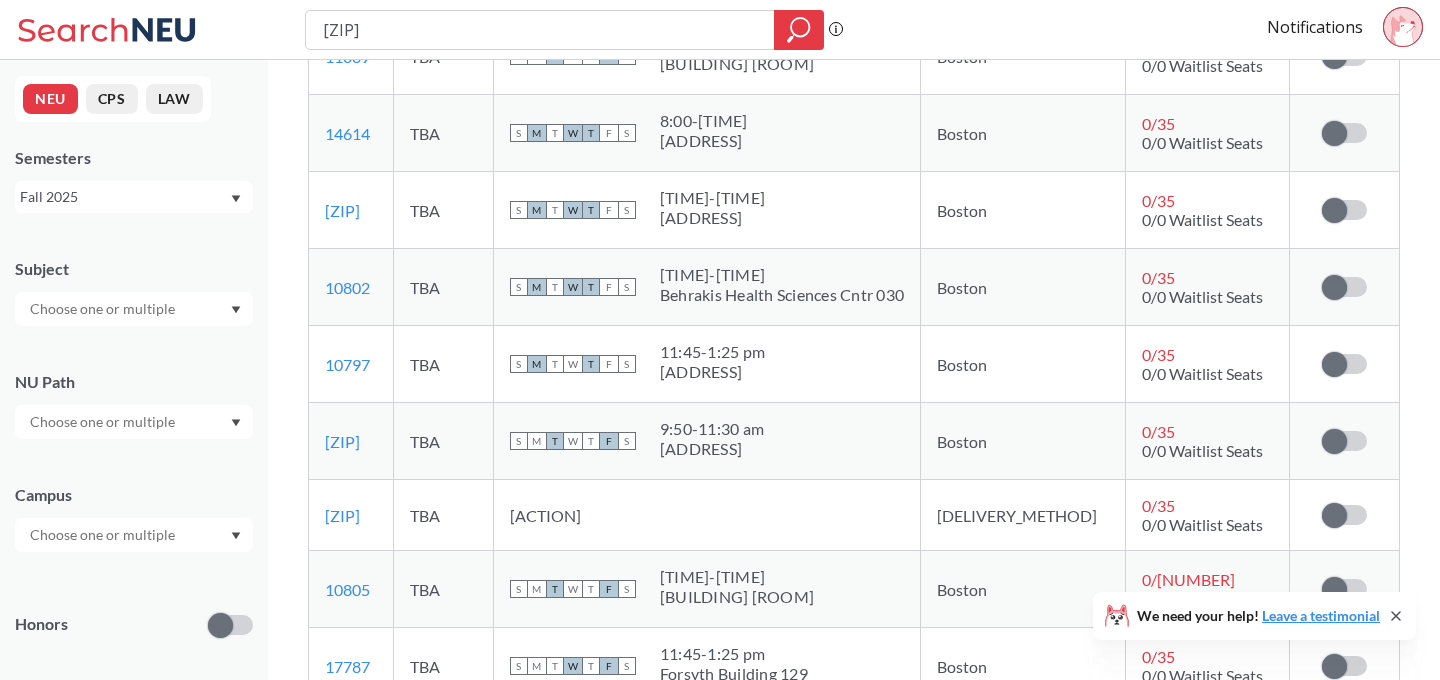 scroll, scrollTop: 1750, scrollLeft: 0, axis: vertical 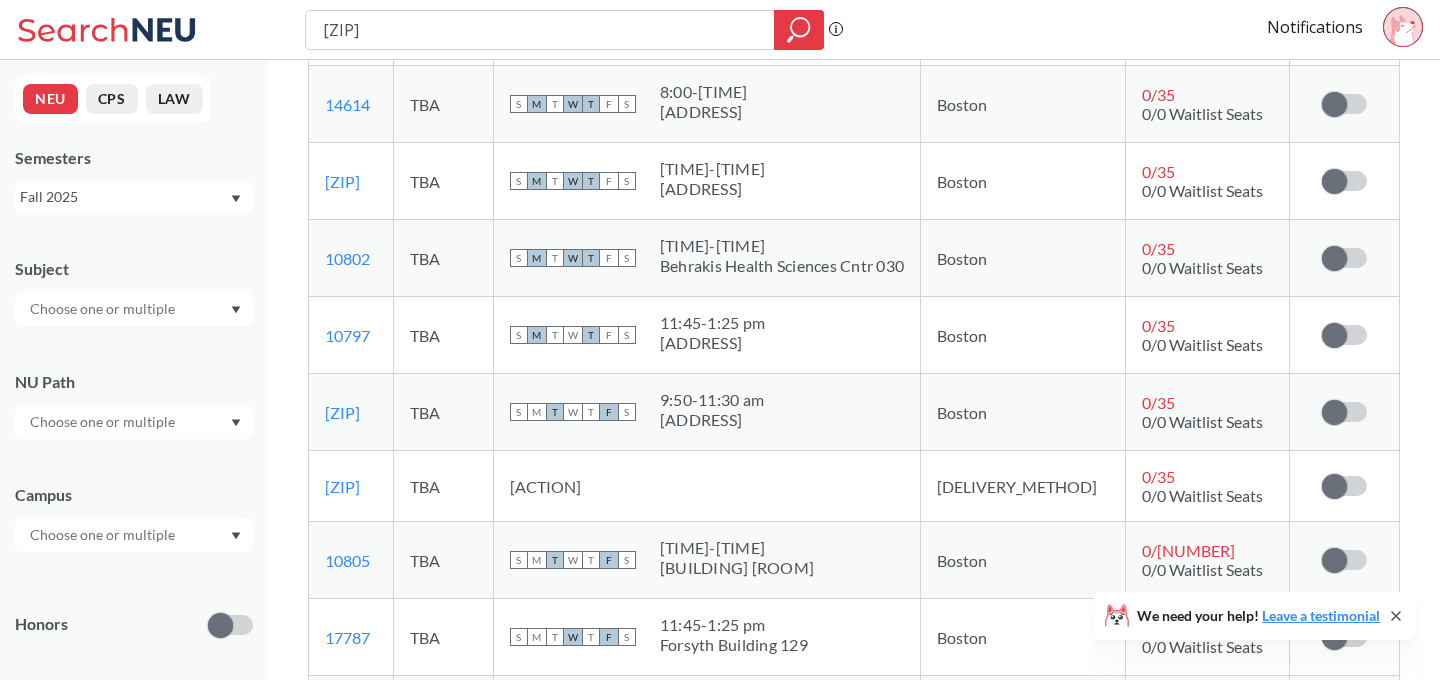 click on "0/0 Waitlist Seats" at bounding box center (1202, 421) 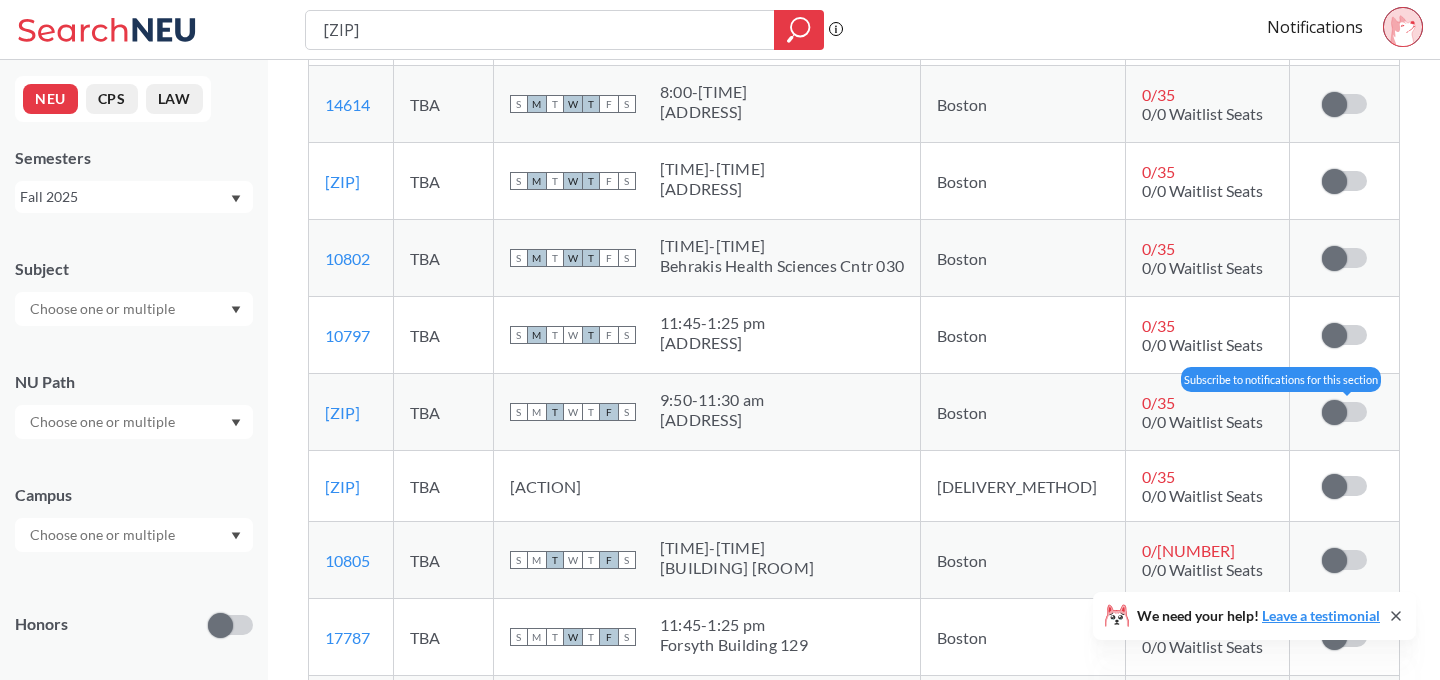 click at bounding box center (1334, 412) 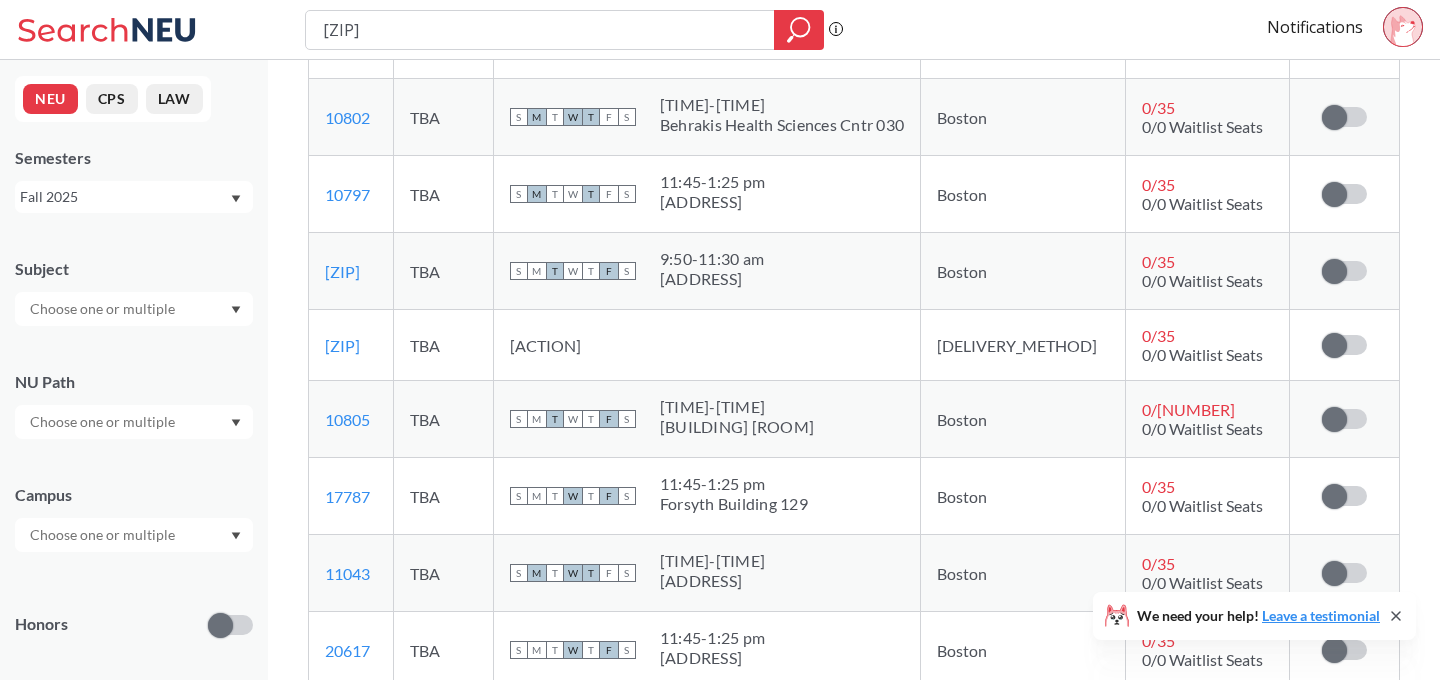 scroll, scrollTop: 1876, scrollLeft: 0, axis: vertical 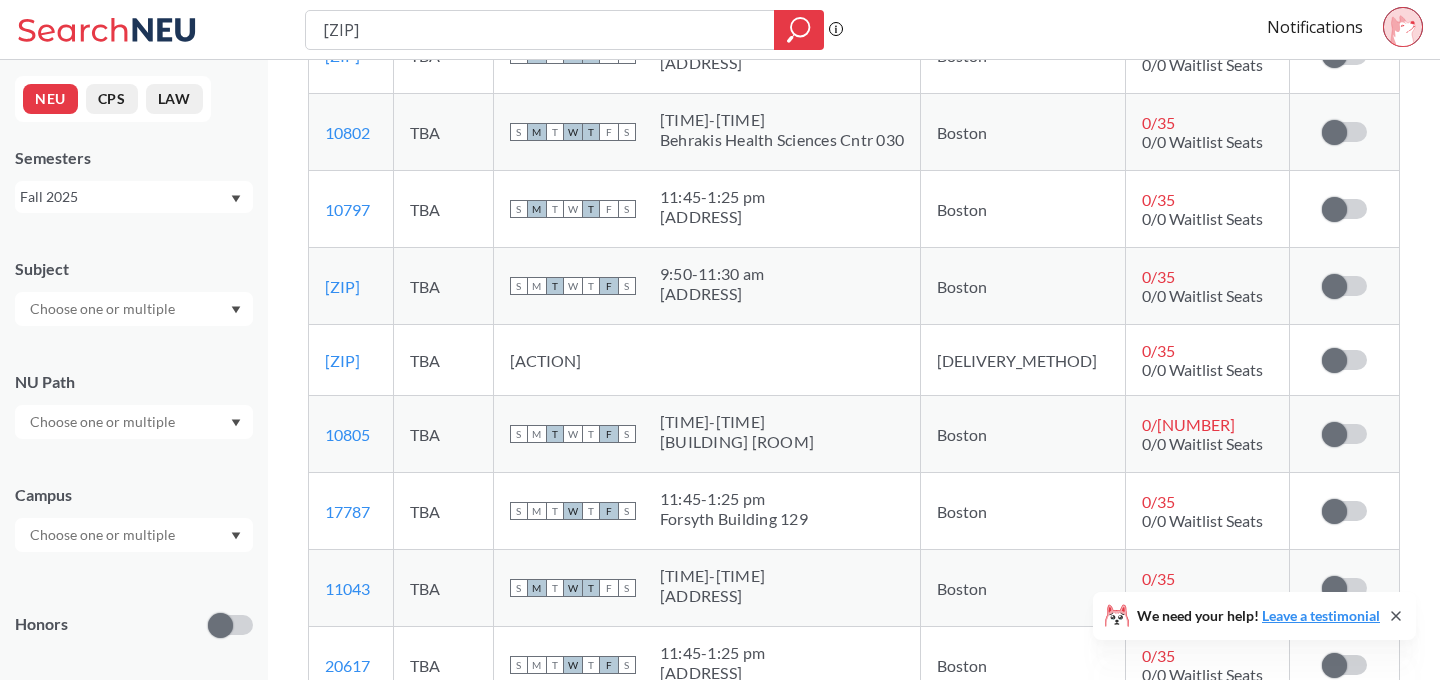 click on "0/0 Waitlist Seats" at bounding box center (1202, 295) 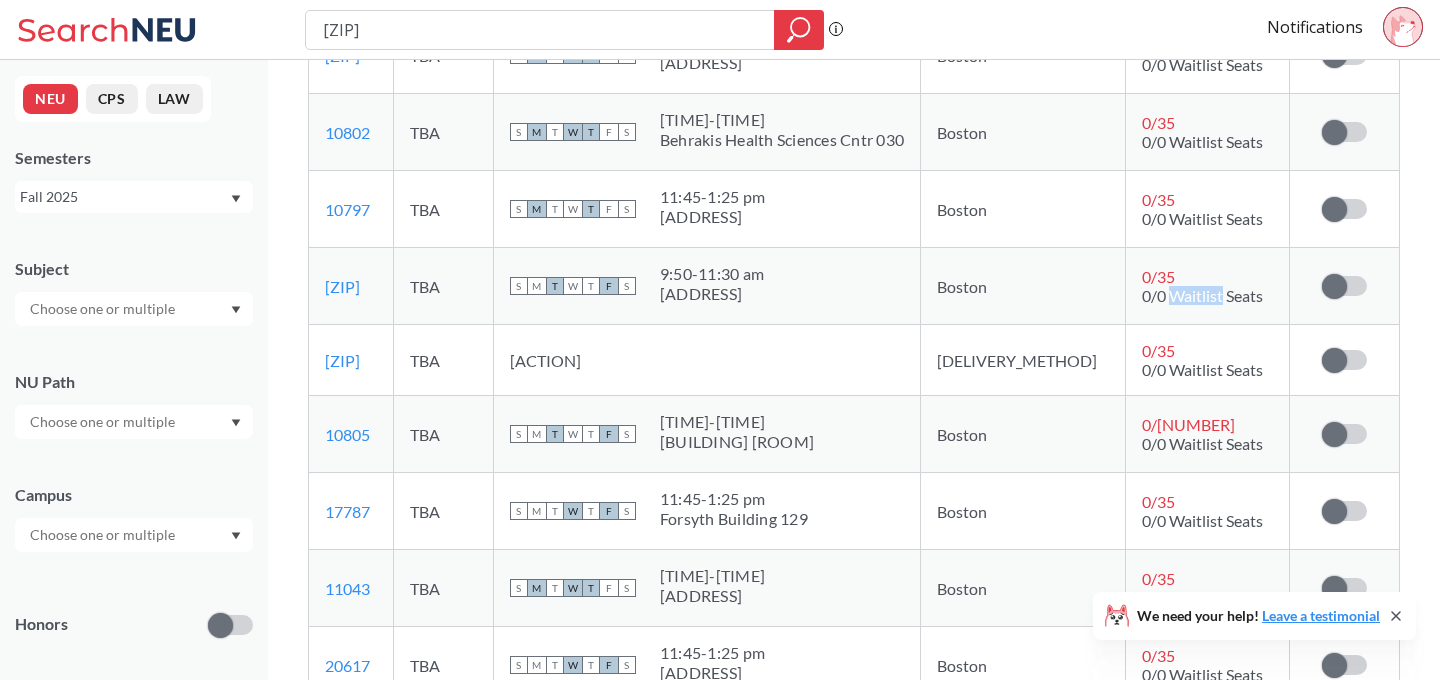 click on "0/0 Waitlist Seats" at bounding box center (1202, 295) 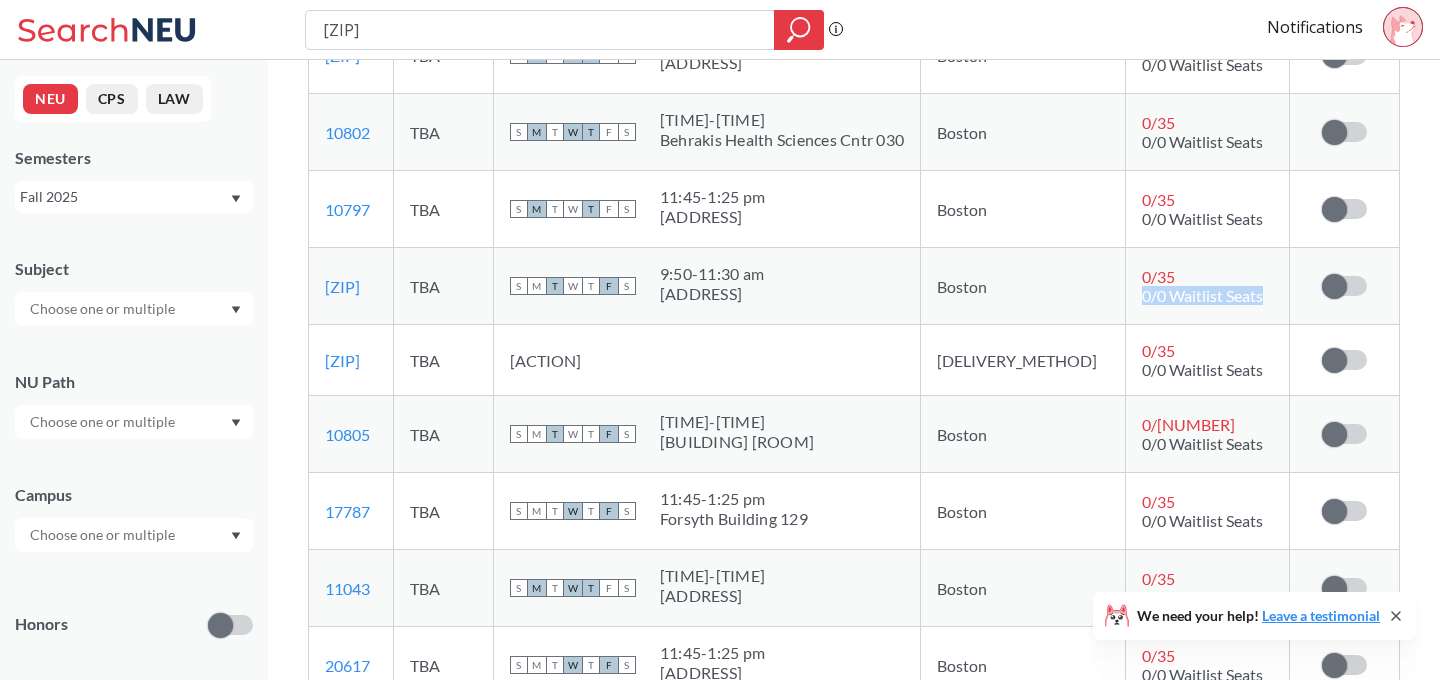 click on "0/0 Waitlist Seats" at bounding box center (1202, 295) 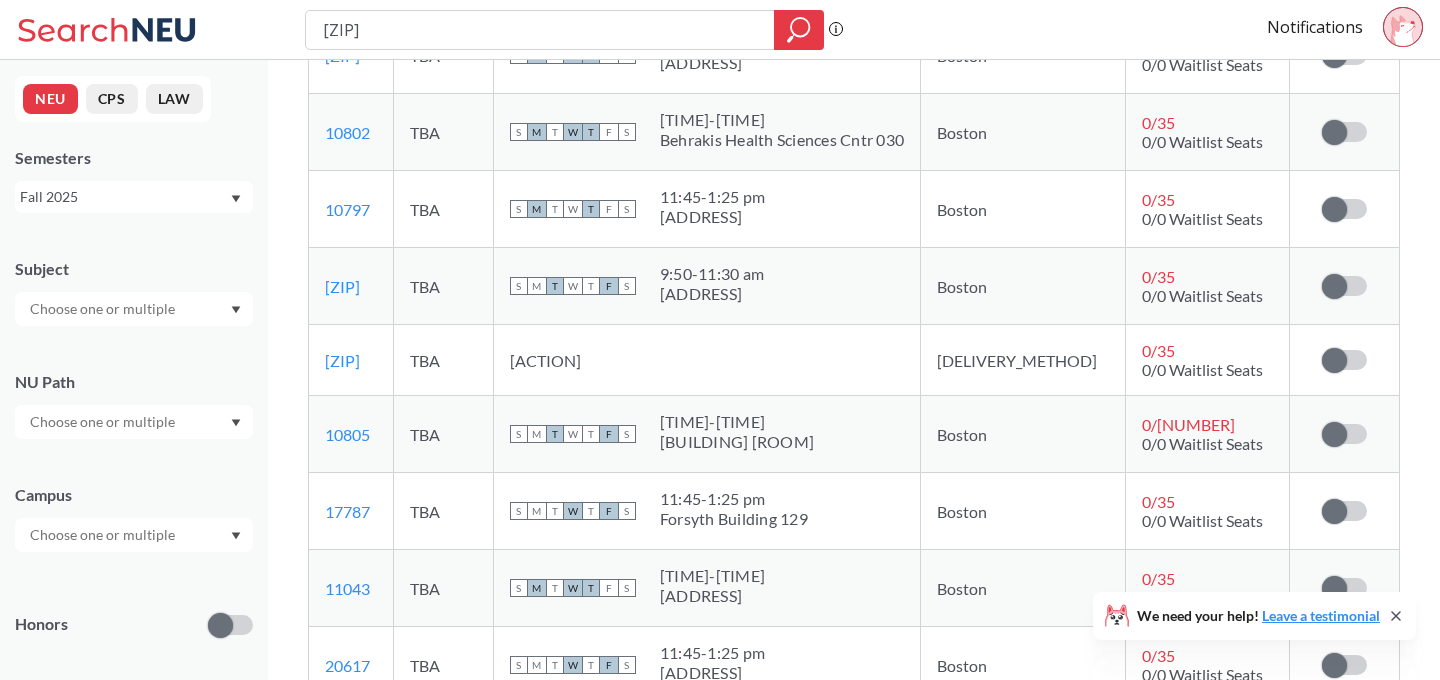 click on "0 / 35 0/0 Waitlist Seats" at bounding box center (1208, 286) 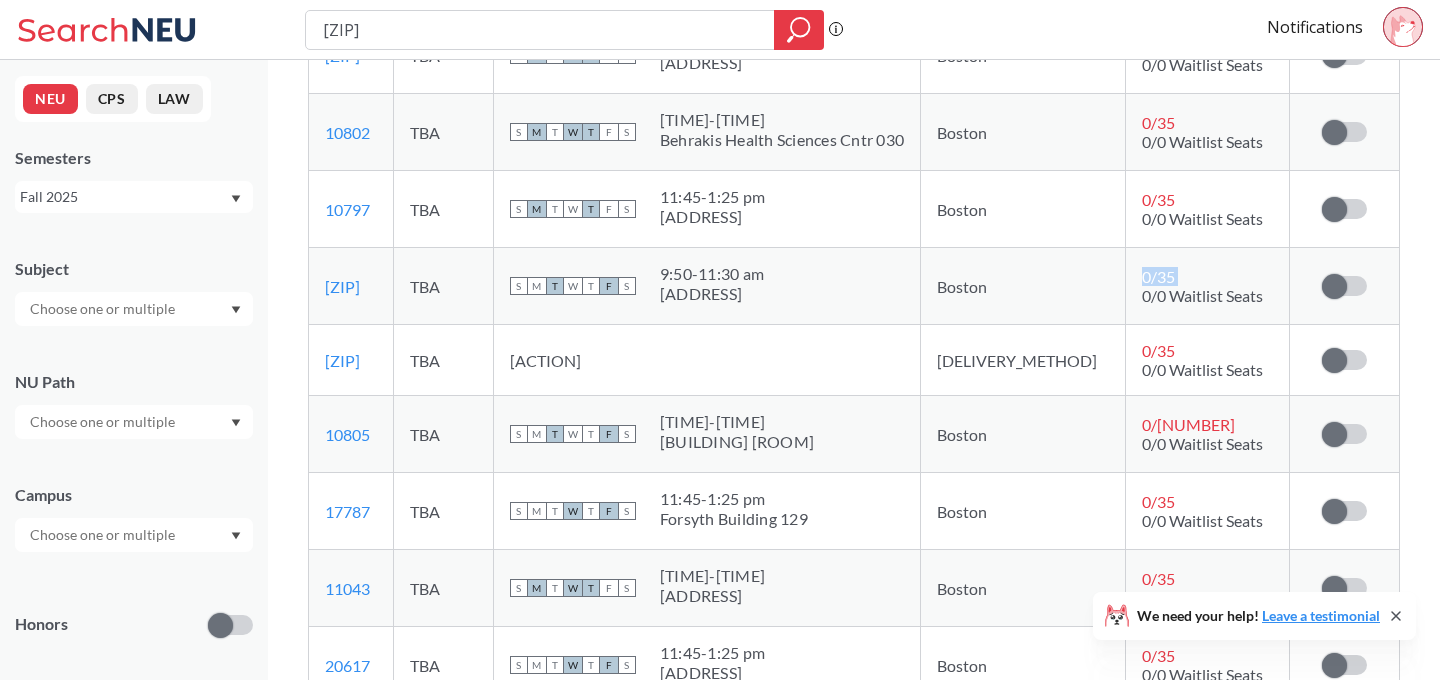 click on "0 / 35 0/0 Waitlist Seats" at bounding box center [1208, 286] 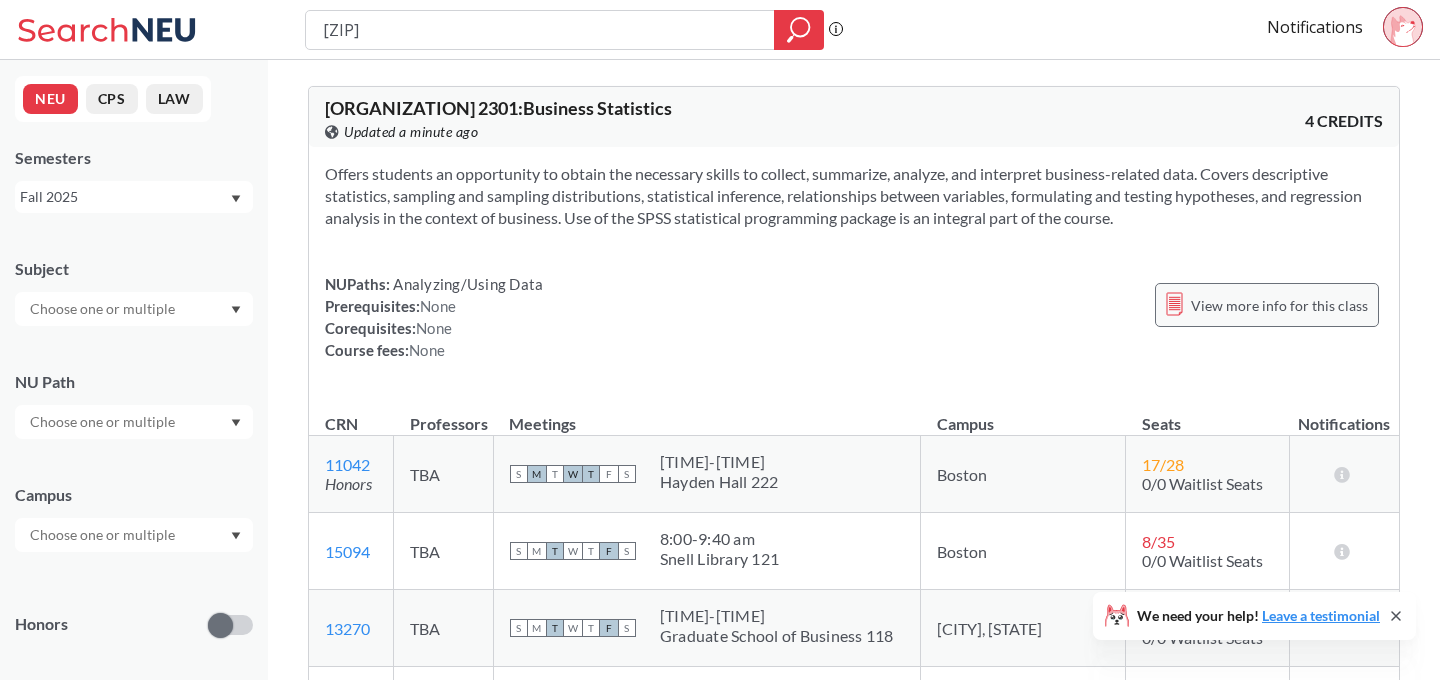 scroll, scrollTop: 156, scrollLeft: 0, axis: vertical 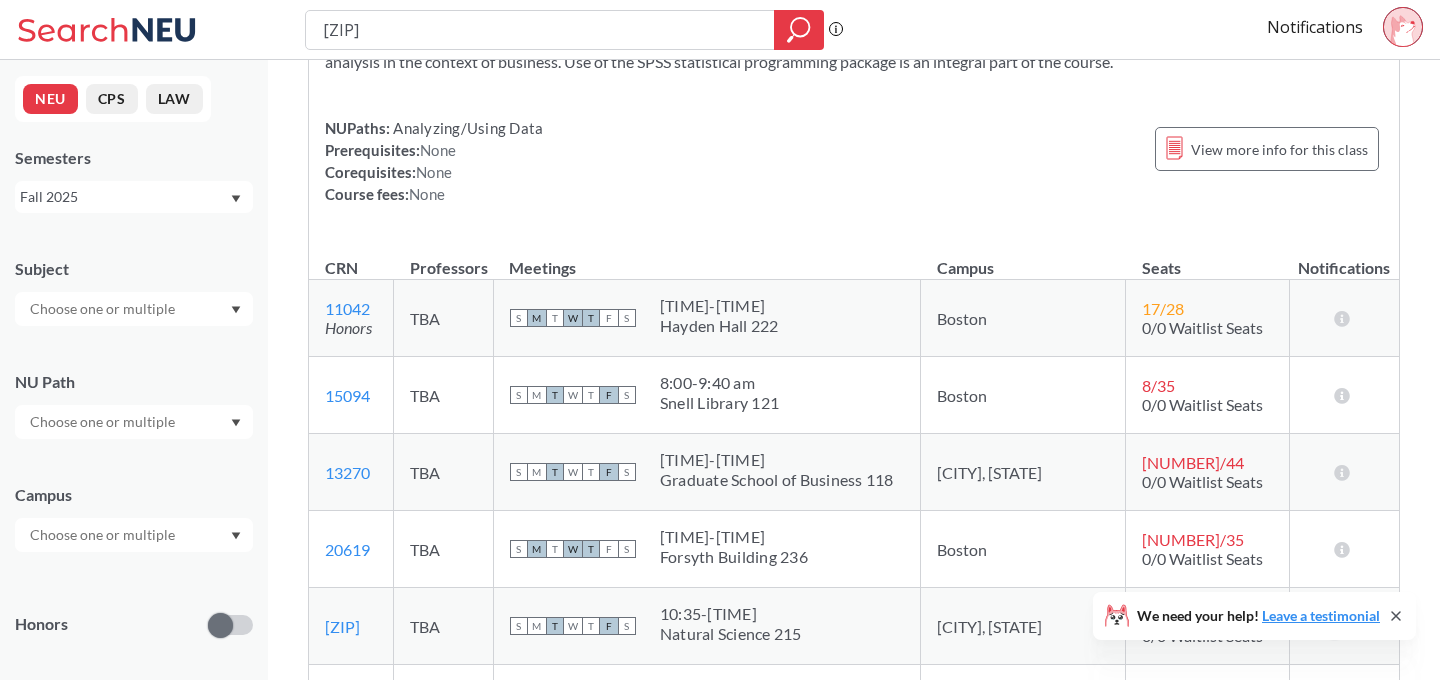 click on "Offers students an opportunity to obtain the necessary skills to collect, summarize, analyze, and interpret business-related data. Covers descriptive statistics, sampling and sampling distributions, statistical inference, relationships between variables, formulating and testing hypotheses, and regression analysis in the context of business. Use of the SPSS statistical programming package is an integral part of the course.
NUPaths:   Analyzing/Using Data Prerequisites:  None Corequisites:  None Course fees:  None View more info for this class" at bounding box center [854, 114] 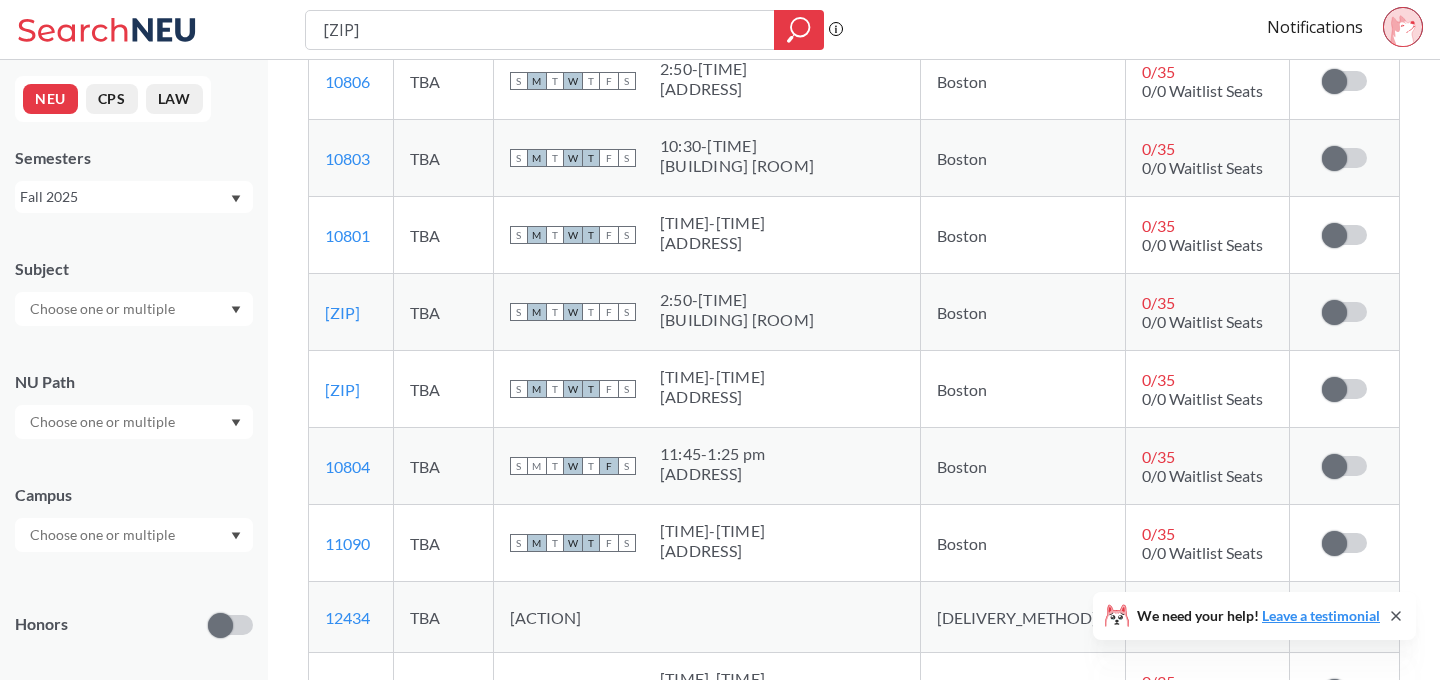 scroll, scrollTop: 0, scrollLeft: 0, axis: both 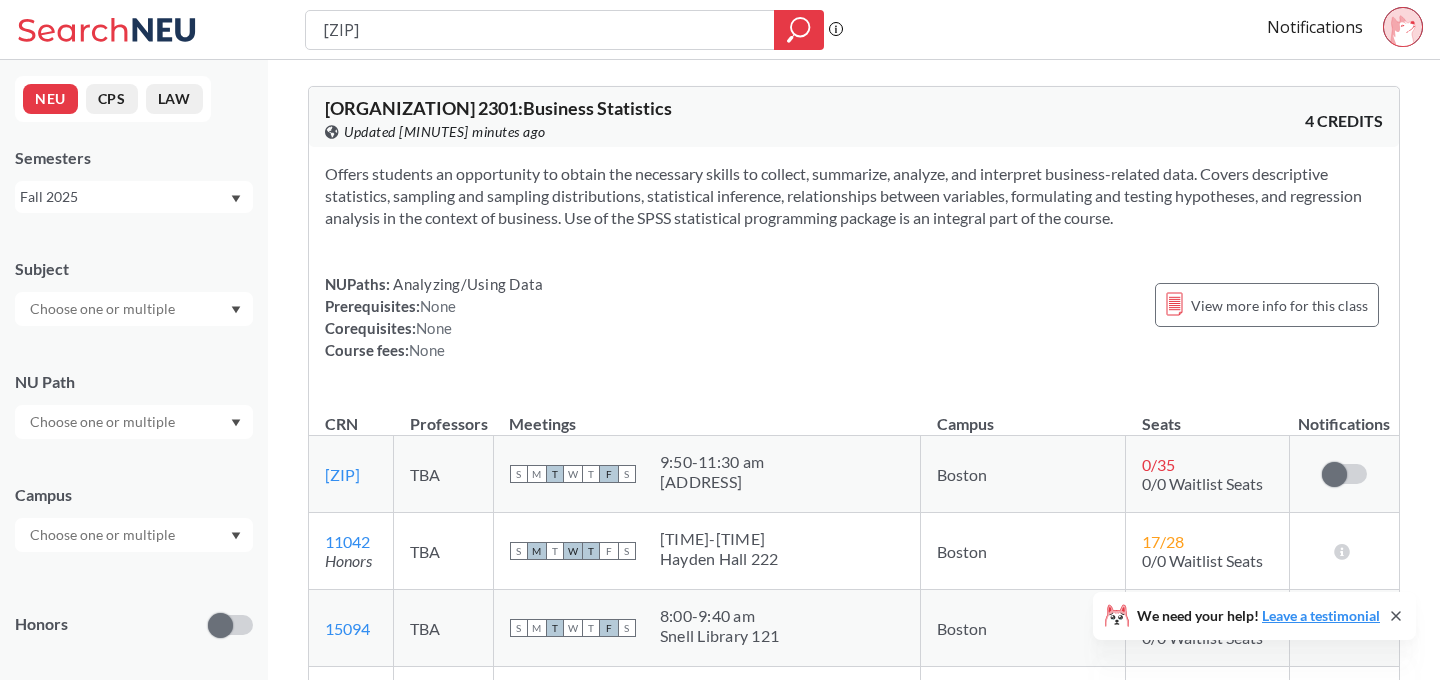 click 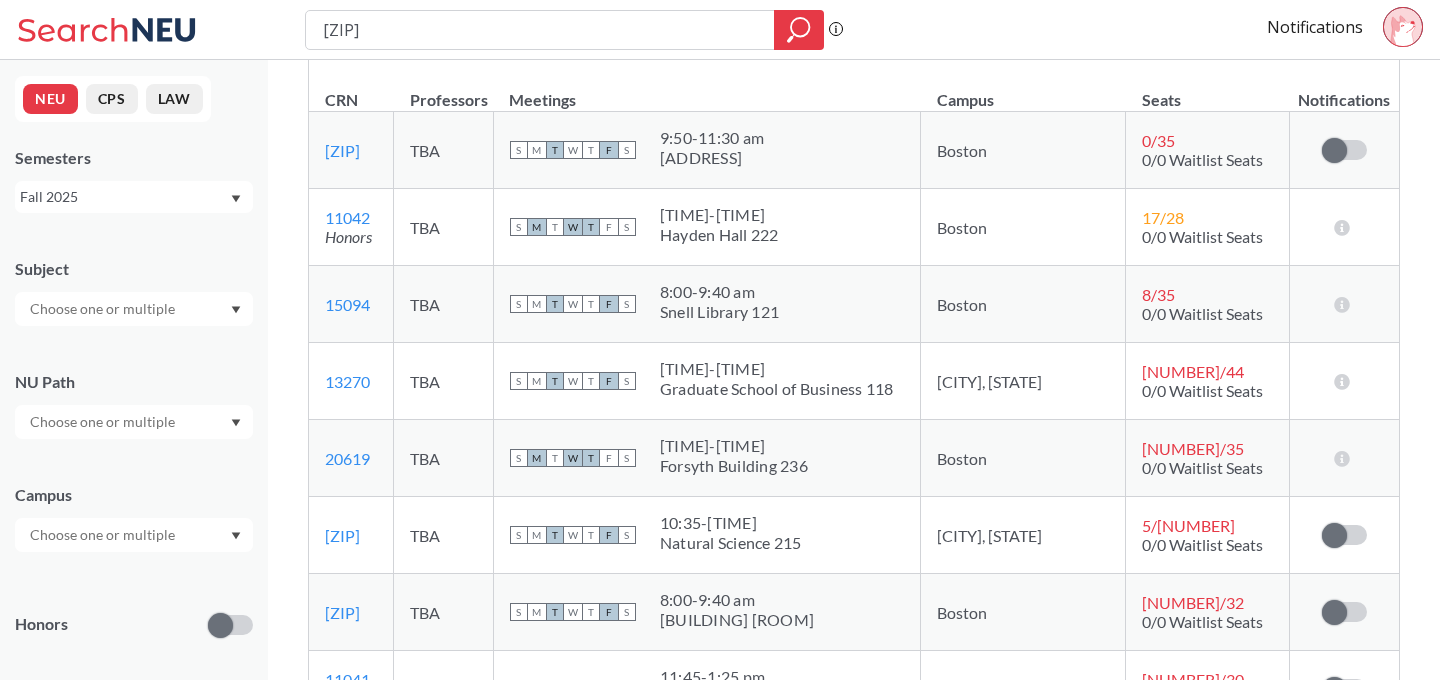 scroll, scrollTop: 326, scrollLeft: 0, axis: vertical 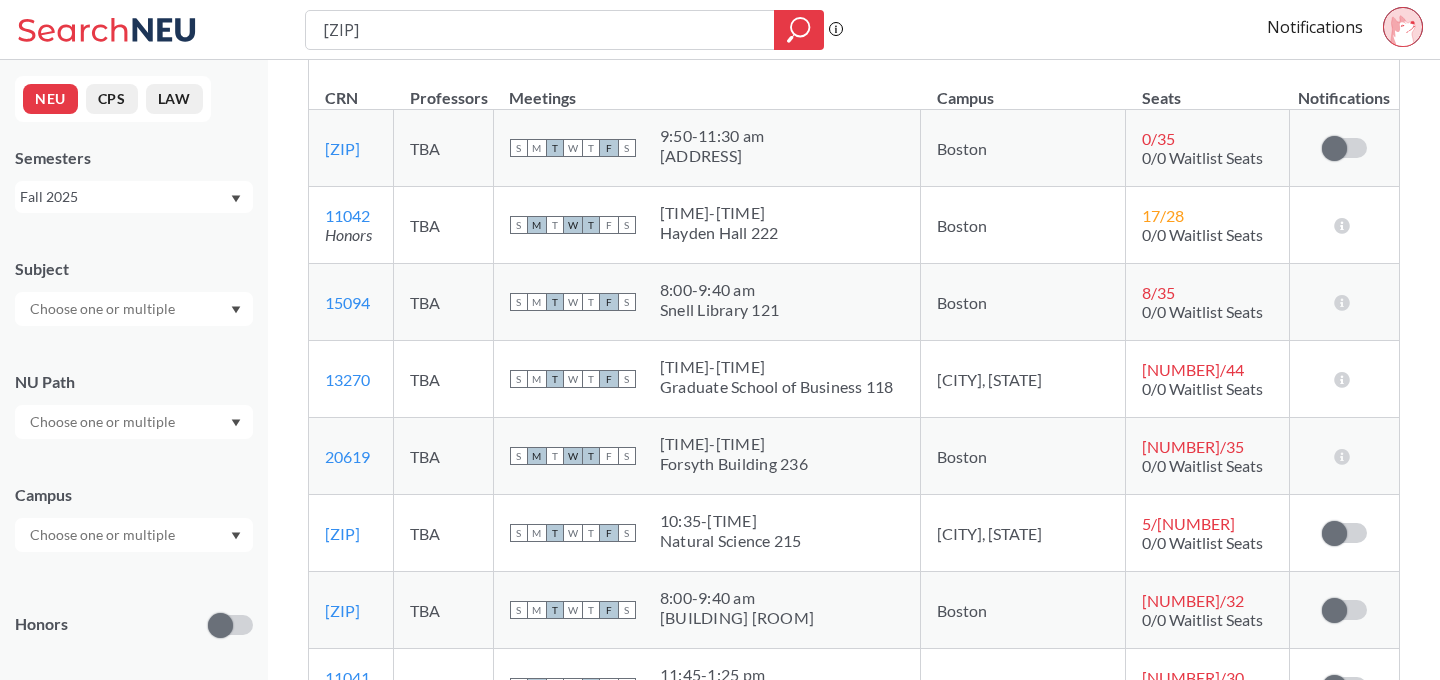 click on "MGSC [COURSE_CODE] : [COURSE_NAME] View this course on Banner. Updated [MINUTES] minutes ago [CREDITS]
Offers students an opportunity to obtain the necessary skills to collect, summarize, analyze, and interpret business-related data. Covers descriptive statistics, sampling and sampling distributions, statistical inference, relationships between variables, formulating and testing hypotheses, and regression analysis in the context of business. Use of the SPSS statistical programming package is an integral part of the course.
NUPaths:   Analyzing/Using Data Prerequisites:  None Corequisites:  None Course fees:  None View more info for this class CRN  Professors   Meetings   Campus   Seats   Notifications  [CRN] View this section on Banner. TBA S M T W T F S [TIME] - [TIME] [BUILDING] [ROOM] Boston [SEATS] / [TOTAL_SEATS] [WAITLIST_SEATS] / [TOTAL_WAITLIST_SEATS] 11042 View this section on Banner. Honors TBA S M T W T F S [TIME] - [TIME] [BUILDING] [ROOM] Boston [SEATS] / [TOTAL_SEATS] [WAITLIST_SEATS] / [TOTAL_WAITLIST_SEATS] There are still seats remaining for this section 15094 TBA S M T W" at bounding box center [854, 4153] 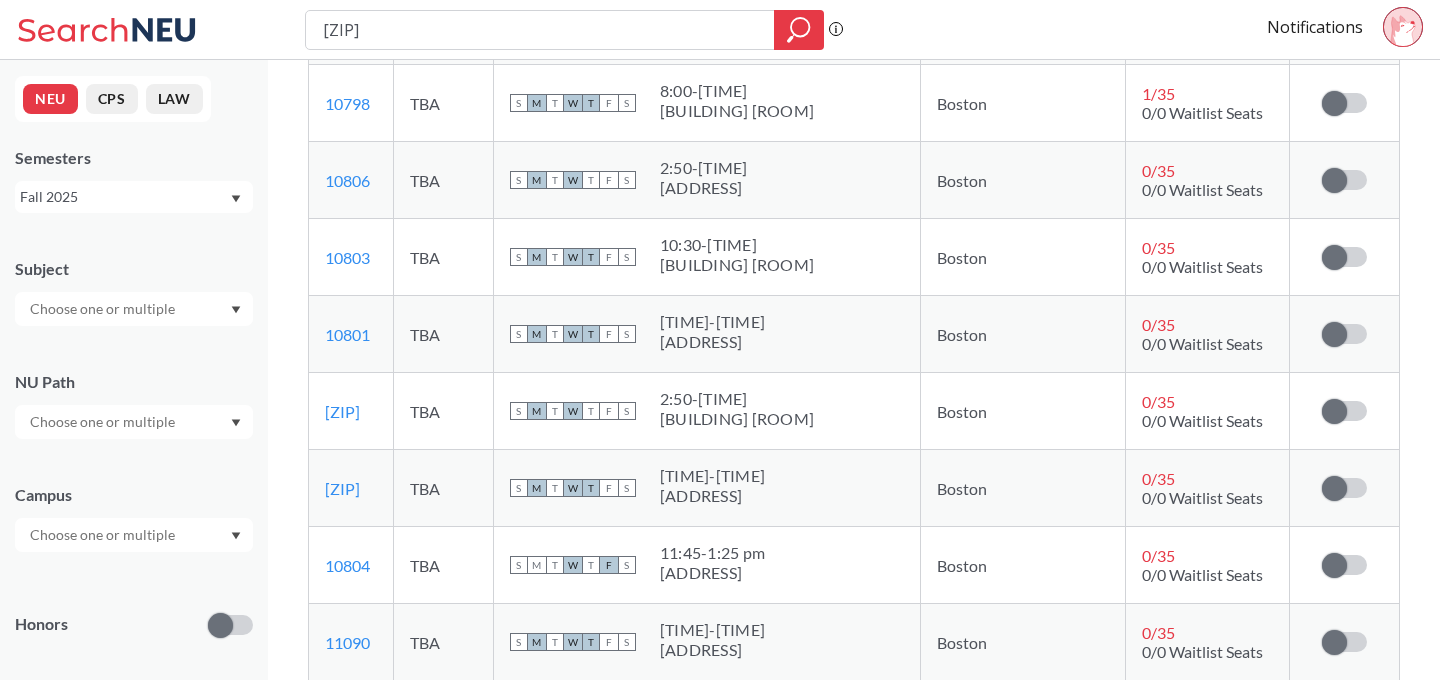 scroll, scrollTop: 1074, scrollLeft: 0, axis: vertical 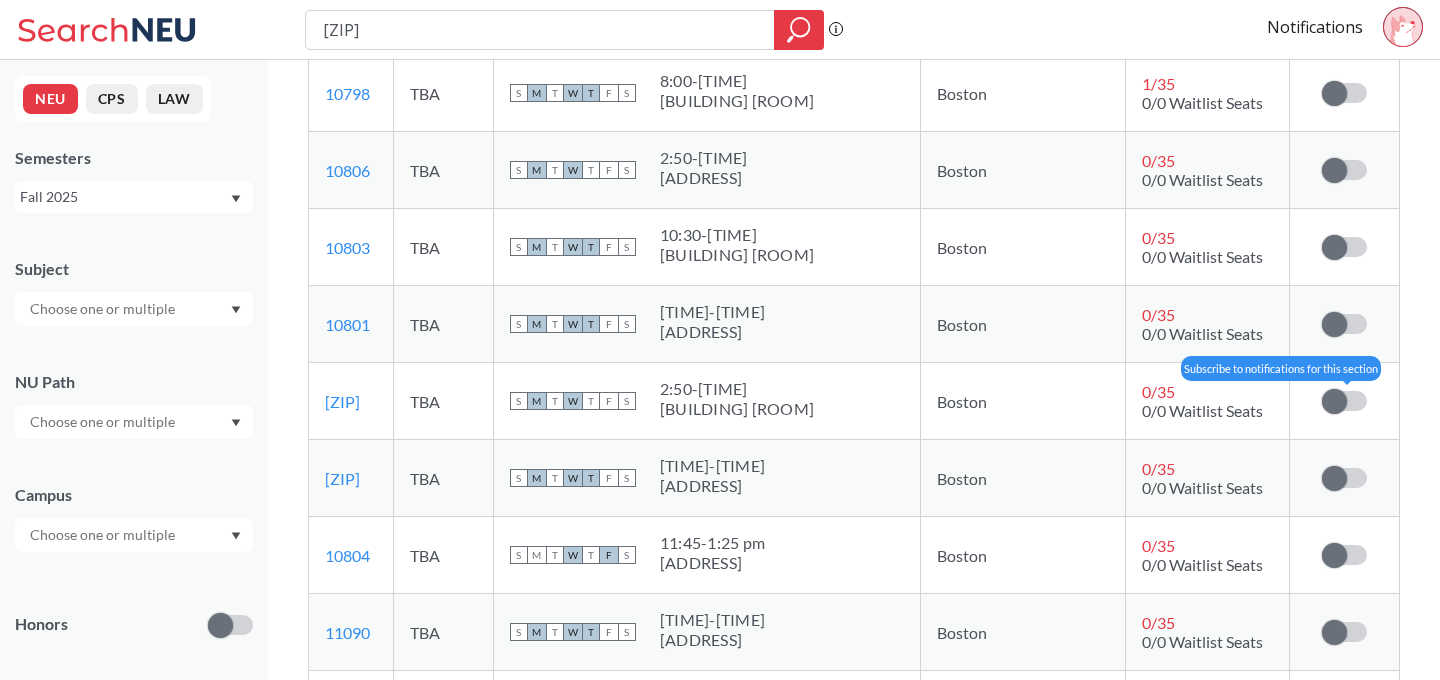 click at bounding box center [1334, 401] 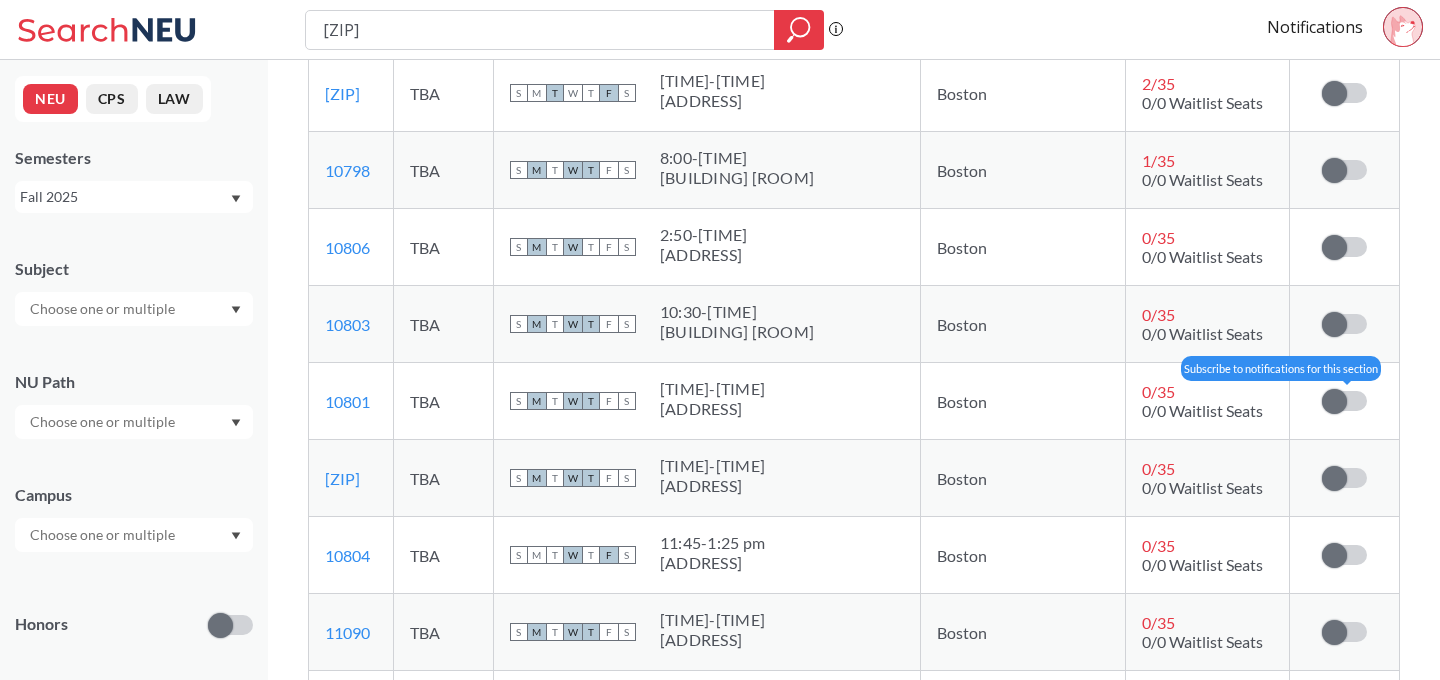 click at bounding box center [1344, 401] 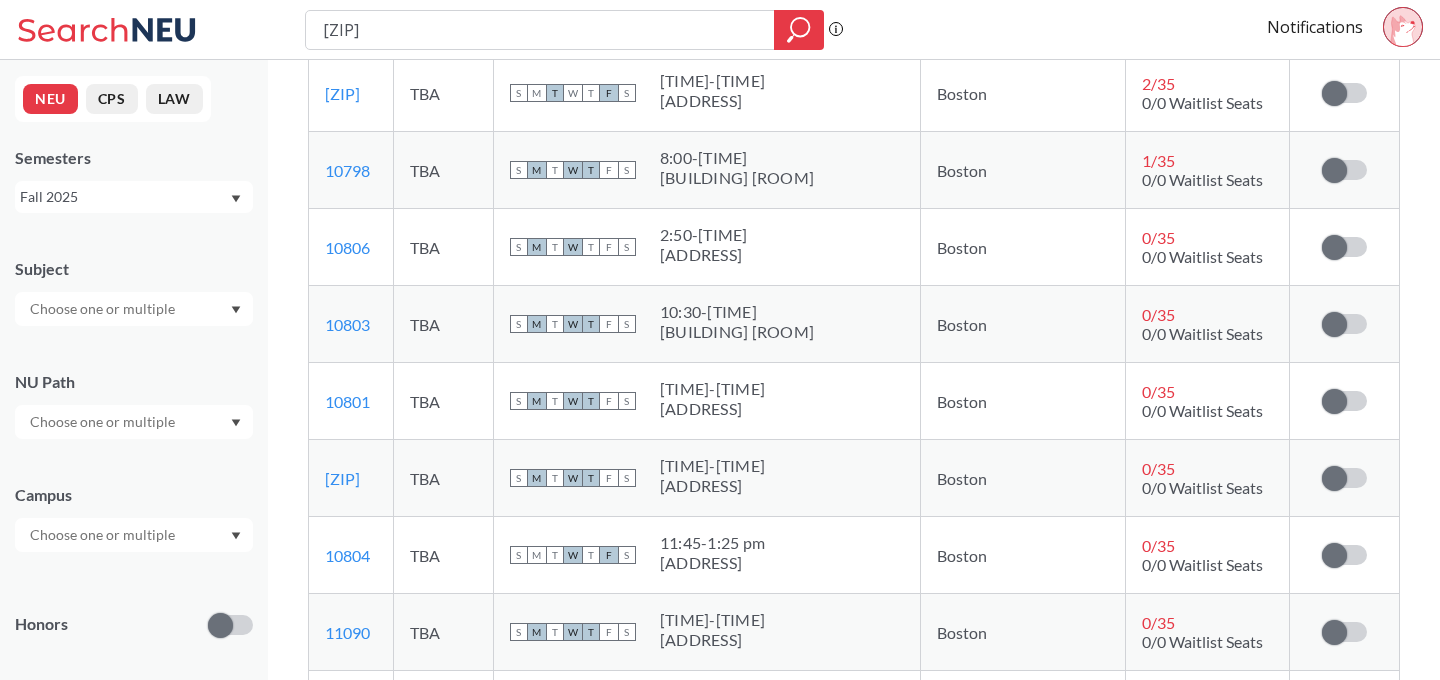 click at bounding box center [1334, 401] 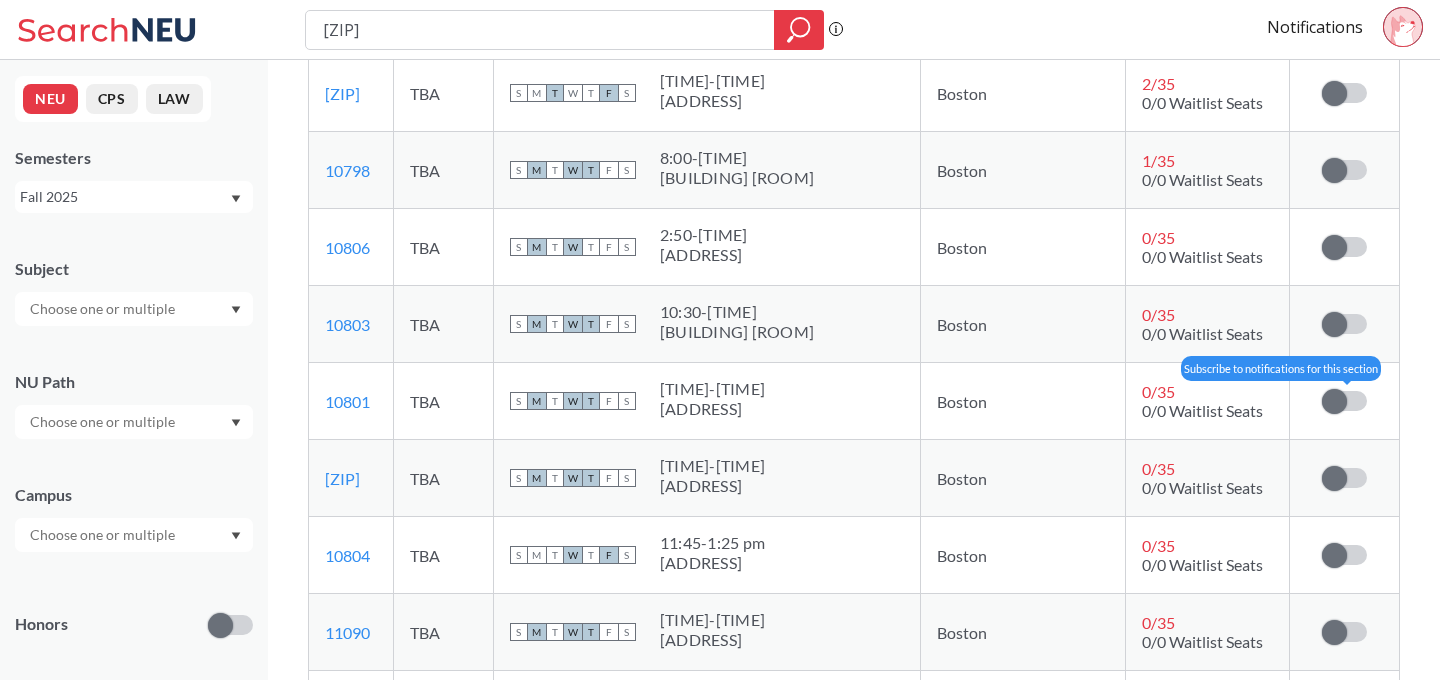 click at bounding box center [1334, 401] 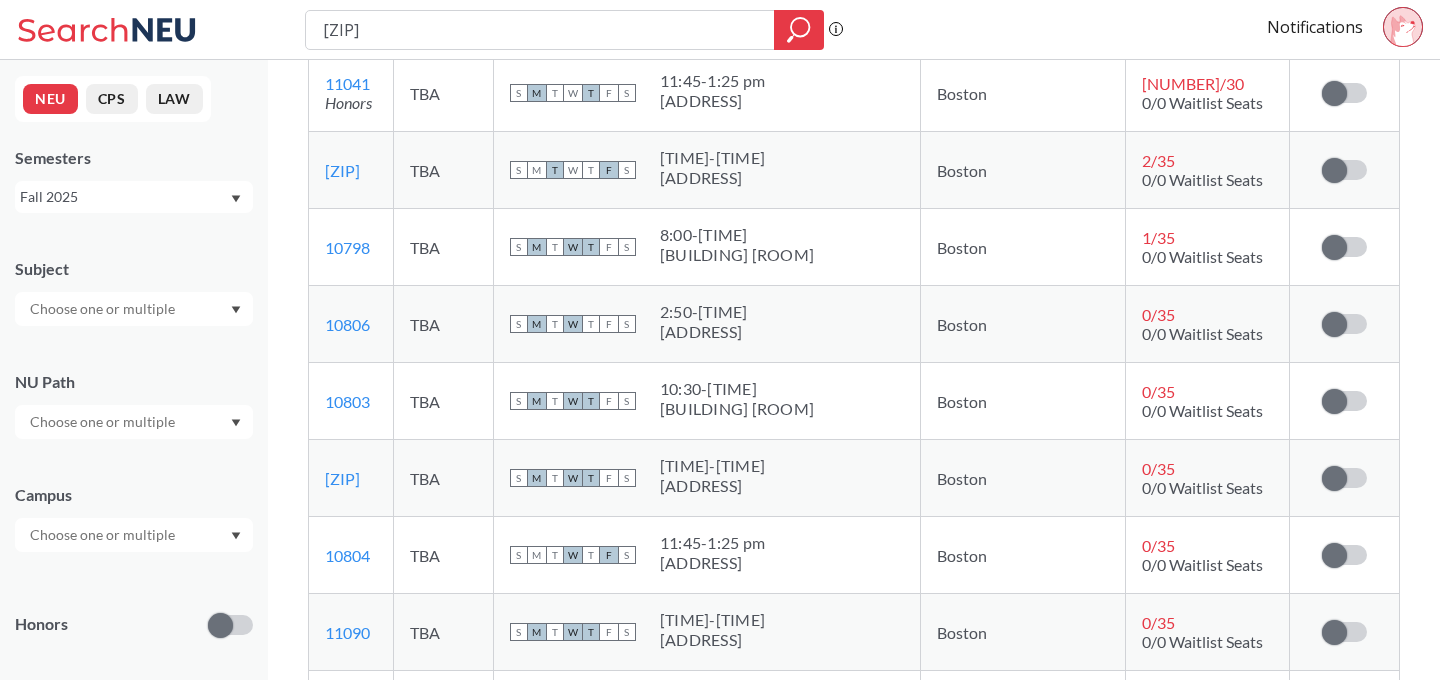 click on "MGSC [COURSE_CODE] : [COURSE_NAME] View this course on Banner. Updated [MINUTES] minutes ago [CREDITS]
Offers students an opportunity to obtain the necessary skills to collect, summarize, analyze, and interpret business-related data. Covers descriptive statistics, sampling and sampling distributions, statistical inference, relationships between variables, formulating and testing hypotheses, and regression analysis in the context of business. Use of the SPSS statistical programming package is an integral part of the course.
NUPaths:   Analyzing/Using Data Prerequisites:  None Corequisites:  None Course fees:  None View more info for this class CRN  Professors   Meetings   Campus   Seats   Notifications  [CRN] View this section on Banner. TBA S M T W T F S [TIME] - [TIME] [BUILDING] [ROOM] Boston [SEATS] / [TOTAL_SEATS] [WAITLIST_SEATS] / [TOTAL_WAITLIST_SEATS] [CRN] View this section on Banner. TBA S M T W T F S [TIME] - [TIME] [BUILDING] [ROOM] Boston [SEATS] / [TOTAL_SEATS] [WAITLIST_SEATS] / [TOTAL_WAITLIST_SEATS] [CRN] View this section on Banner. TBA S M T W" at bounding box center [854, 3405] 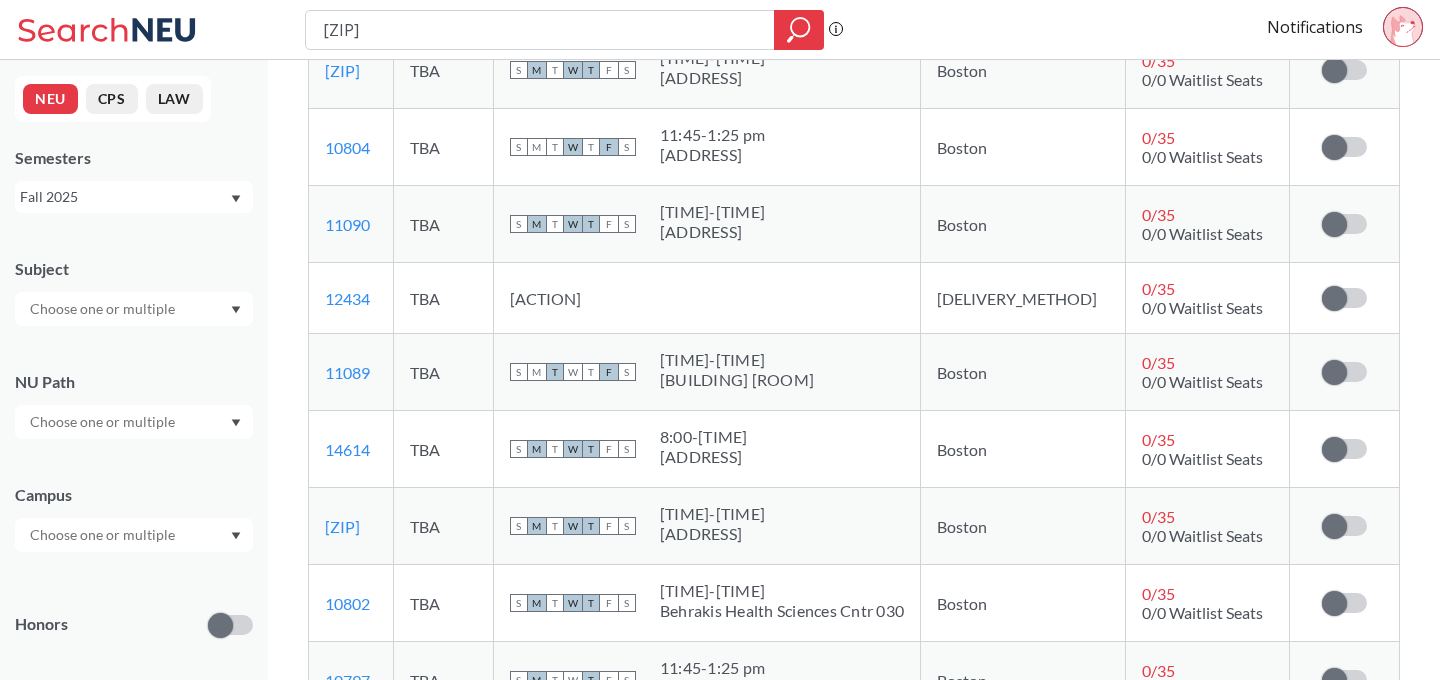 scroll, scrollTop: 1483, scrollLeft: 0, axis: vertical 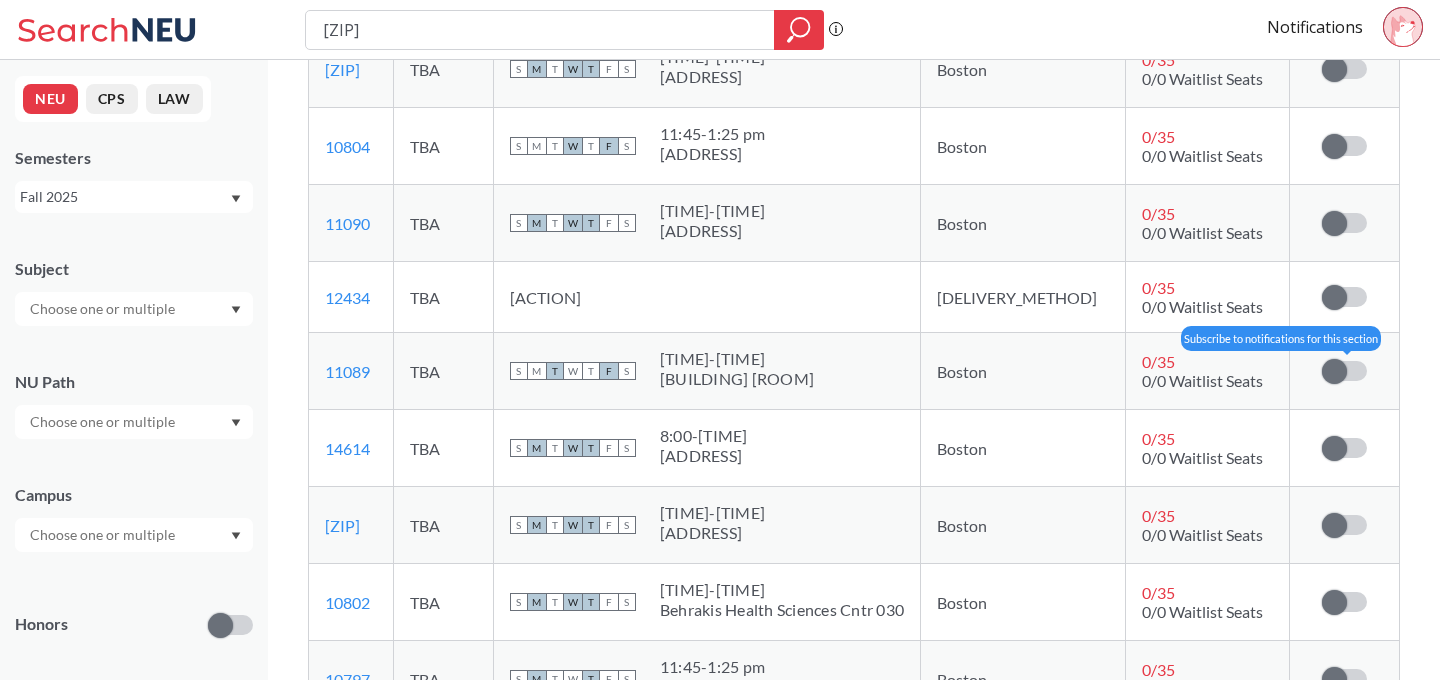 click at bounding box center (1334, 371) 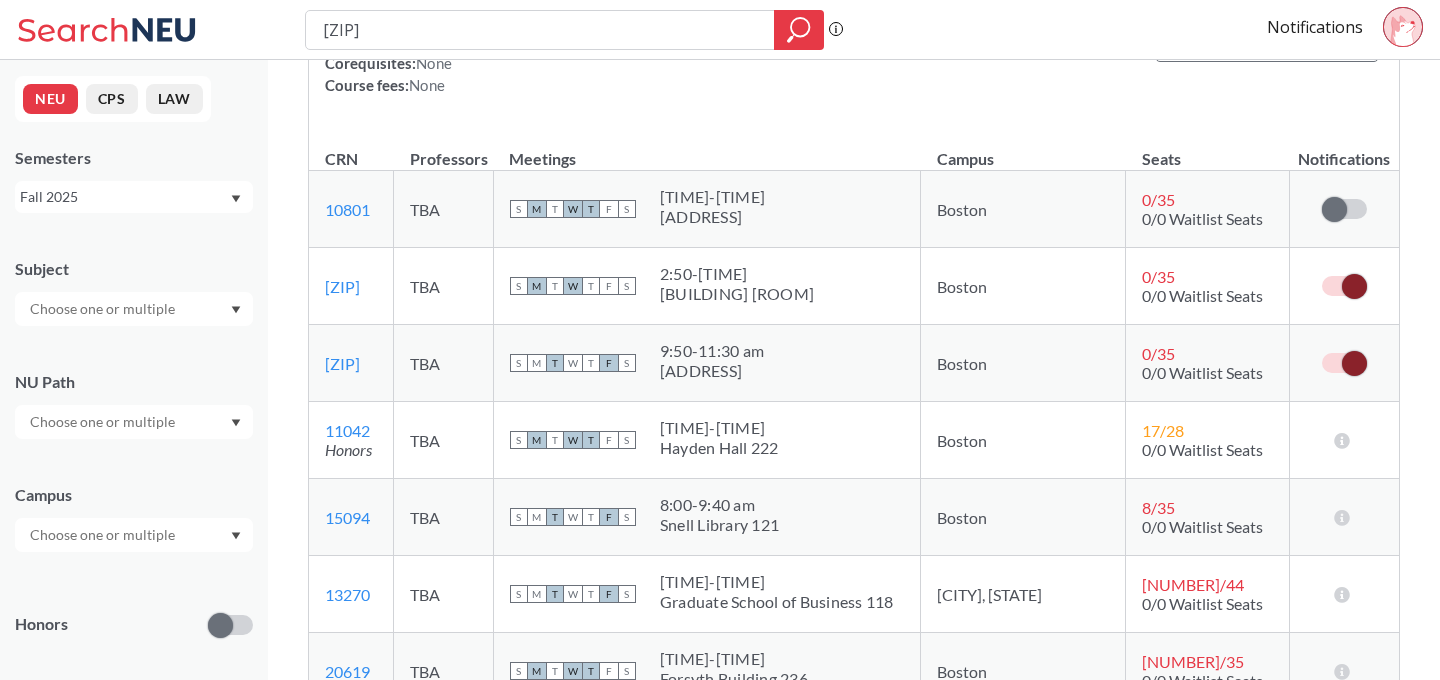 scroll, scrollTop: 0, scrollLeft: 0, axis: both 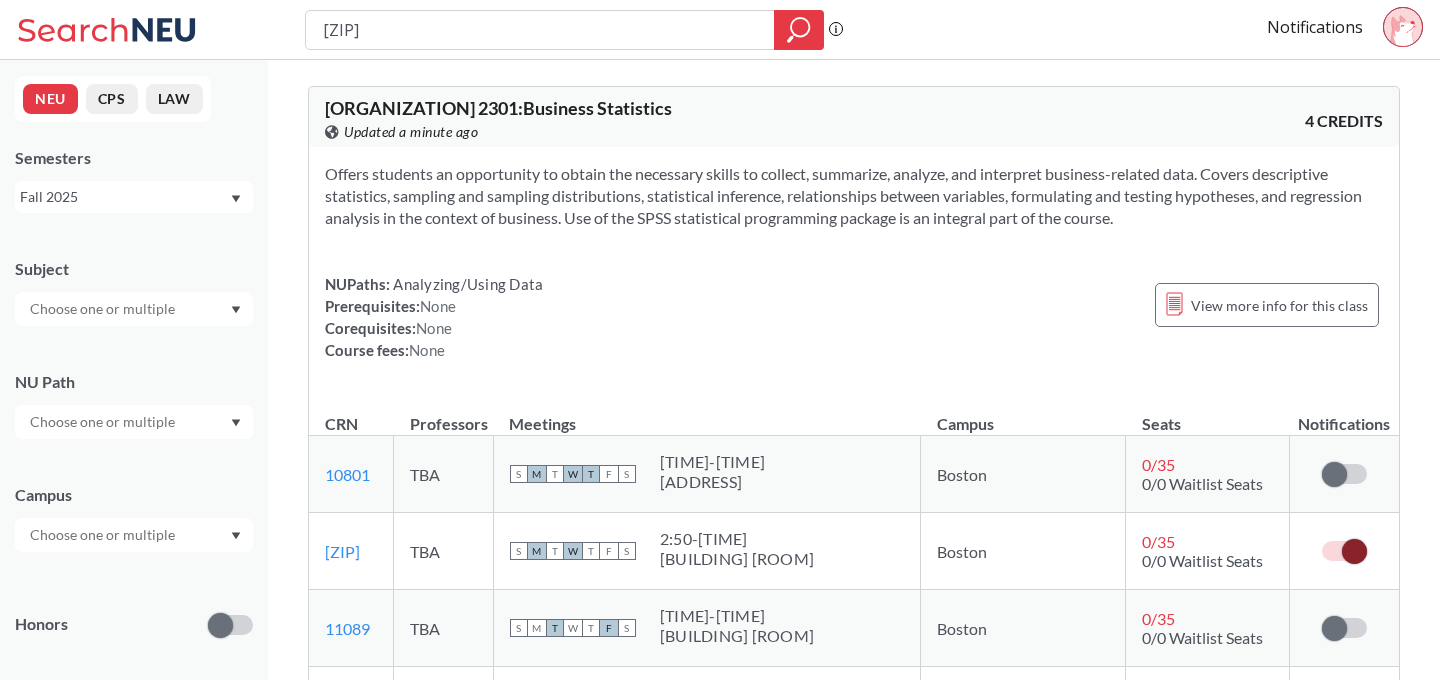 click on "Offers students an opportunity to obtain the necessary skills to collect, summarize, analyze, and interpret business-related data. Covers descriptive statistics, sampling and sampling distributions, statistical inference, relationships between variables, formulating and testing hypotheses, and regression analysis in the context of business. Use of the SPSS statistical programming package is an integral part of the course." at bounding box center [854, 196] 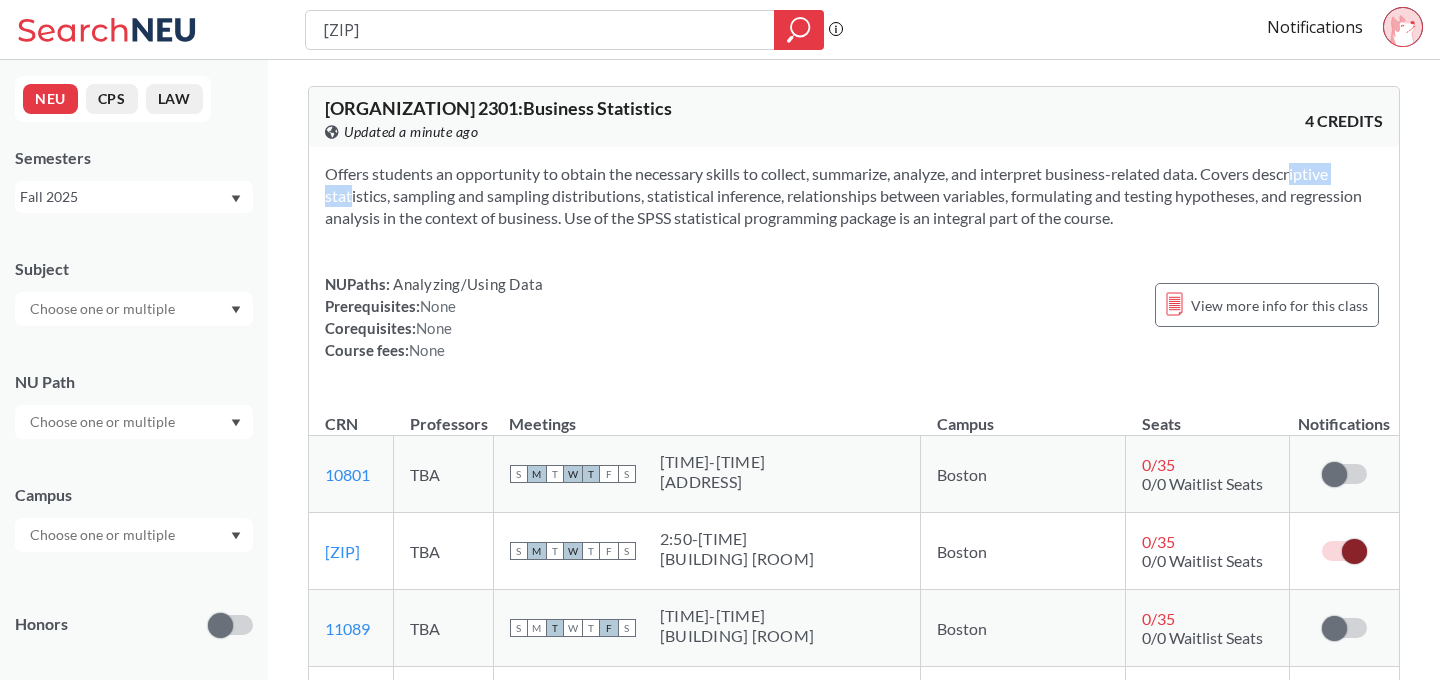 click on "Offers students an opportunity to obtain the necessary skills to collect, summarize, analyze, and interpret business-related data. Covers descriptive statistics, sampling and sampling distributions, statistical inference, relationships between variables, formulating and testing hypotheses, and regression analysis in the context of business. Use of the SPSS statistical programming package is an integral part of the course." at bounding box center (854, 196) 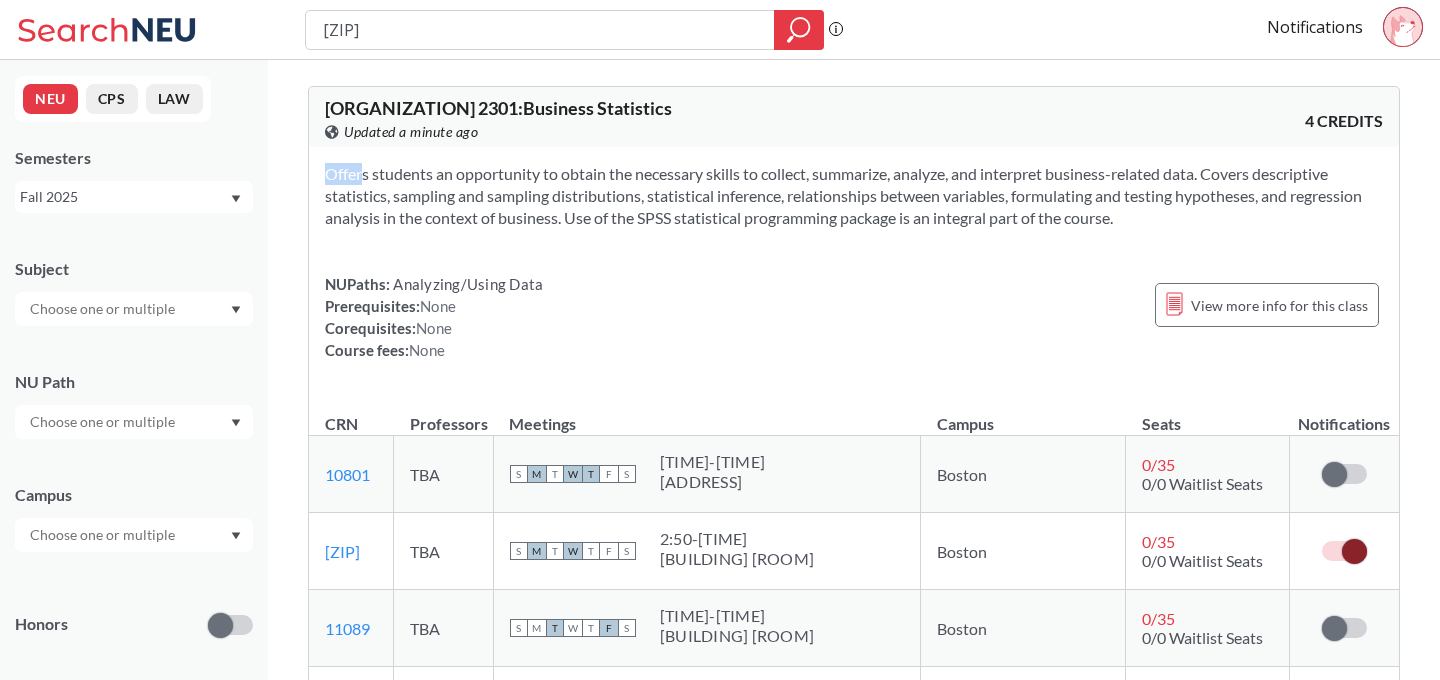 click on "Offers students an opportunity to obtain the necessary skills to collect, summarize, analyze, and interpret business-related data. Covers descriptive statistics, sampling and sampling distributions, statistical inference, relationships between variables, formulating and testing hypotheses, and regression analysis in the context of business. Use of the SPSS statistical programming package is an integral part of the course.
NUPaths:   Analyzing/Using Data Prerequisites:  None Corequisites:  None Course fees:  None View more info for this class" at bounding box center [854, 270] 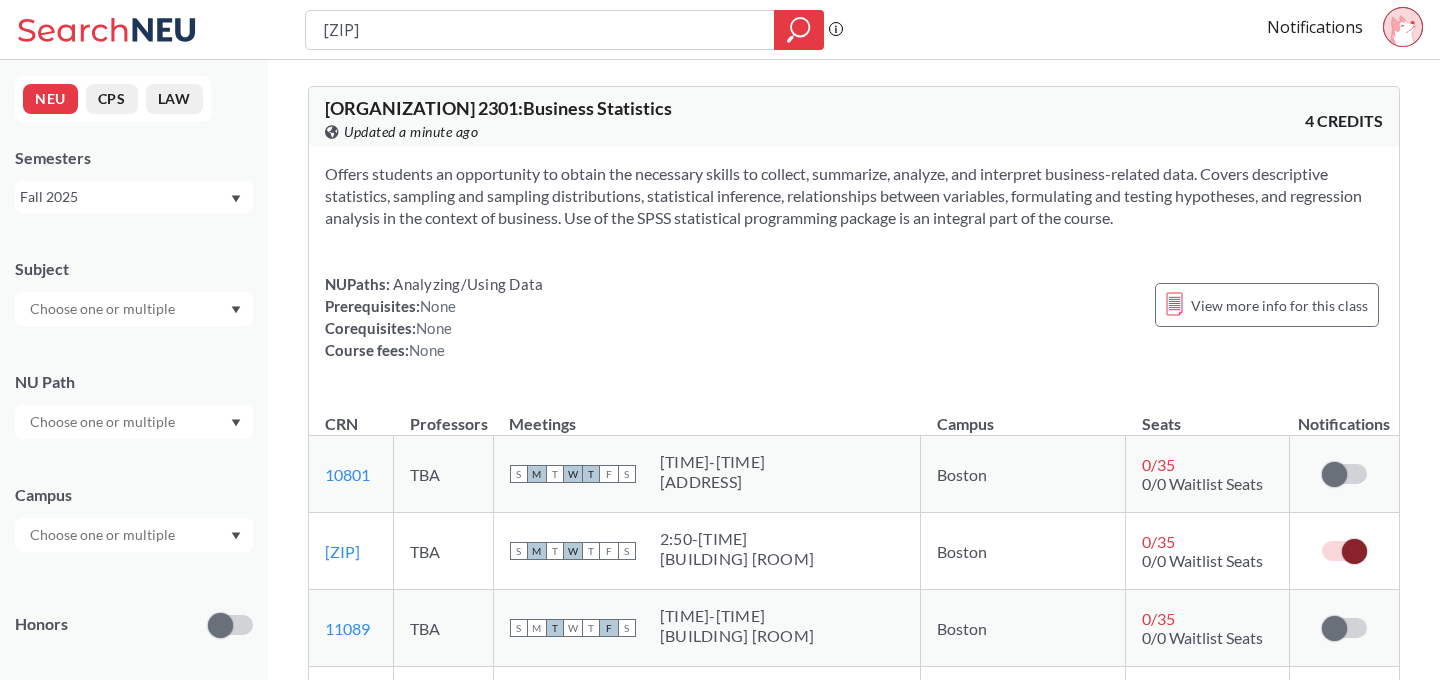 click on "Offers students an opportunity to obtain the necessary skills to collect, summarize, analyze, and interpret business-related data. Covers descriptive statistics, sampling and sampling distributions, statistical inference, relationships between variables, formulating and testing hypotheses, and regression analysis in the context of business. Use of the SPSS statistical programming package is an integral part of the course." at bounding box center [854, 196] 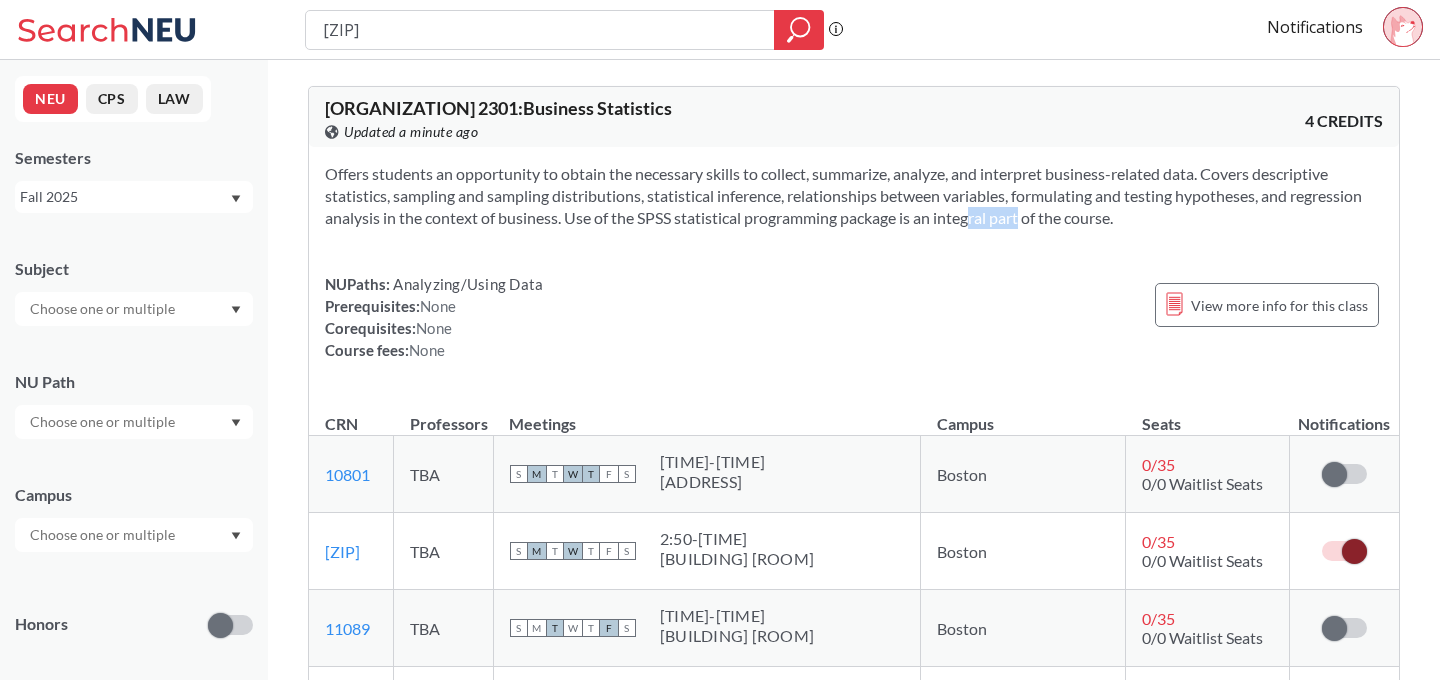 click on "Offers students an opportunity to obtain the necessary skills to collect, summarize, analyze, and interpret business-related data. Covers descriptive statistics, sampling and sampling distributions, statistical inference, relationships between variables, formulating and testing hypotheses, and regression analysis in the context of business. Use of the SPSS statistical programming package is an integral part of the course." at bounding box center [854, 196] 